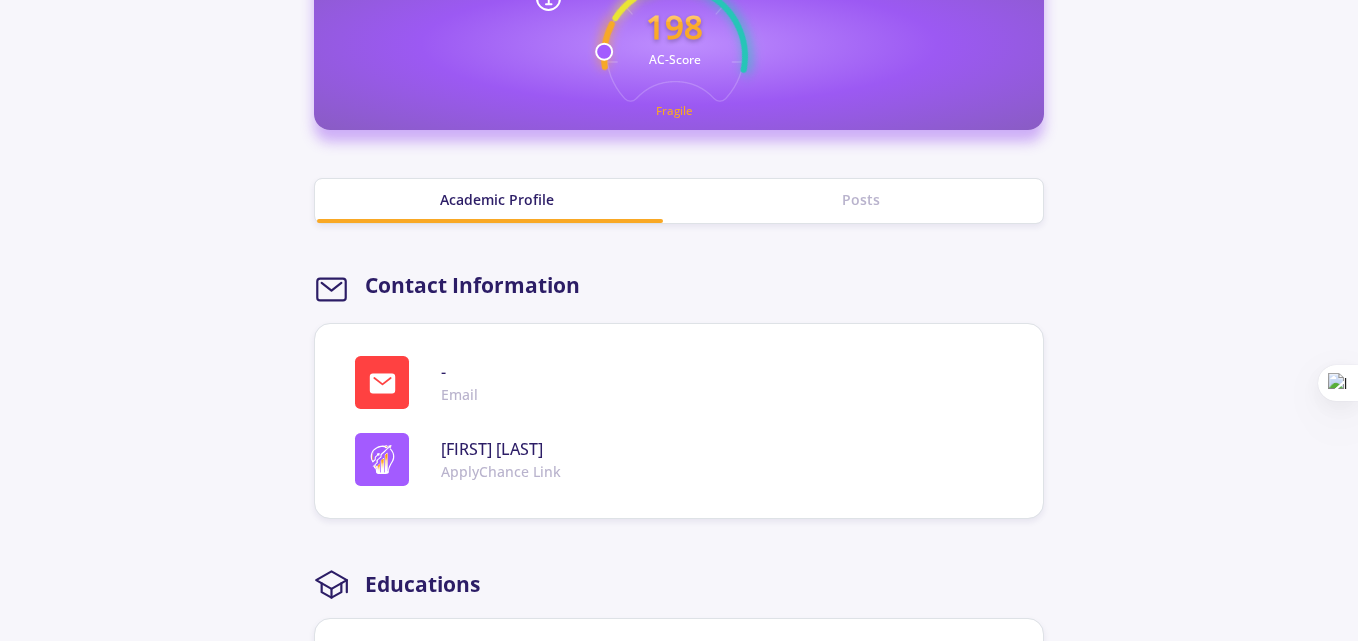 scroll, scrollTop: 600, scrollLeft: 0, axis: vertical 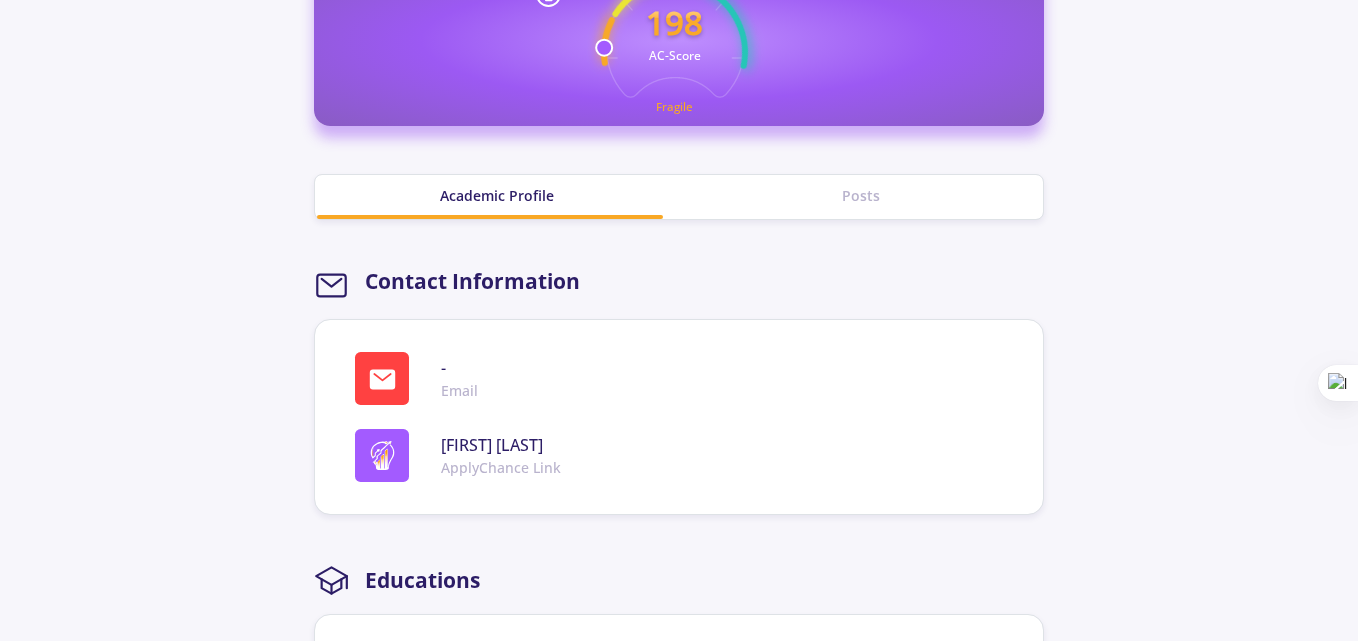 click on "Academic Profile" 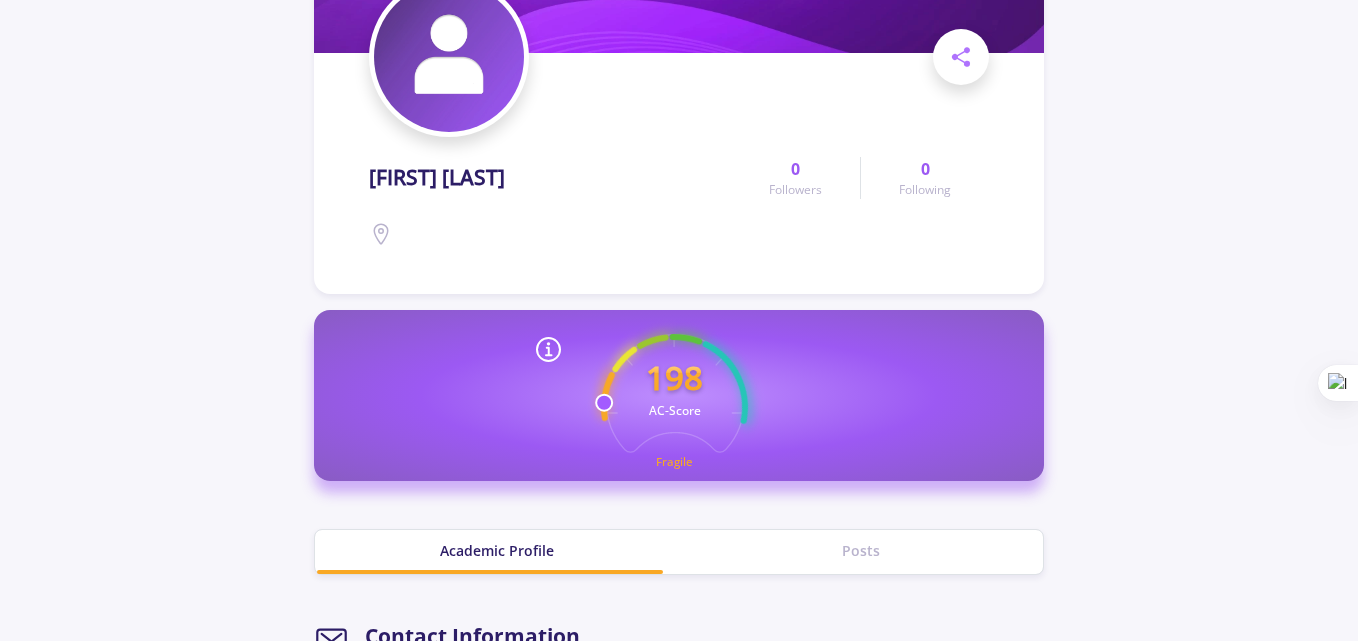 scroll, scrollTop: 100, scrollLeft: 0, axis: vertical 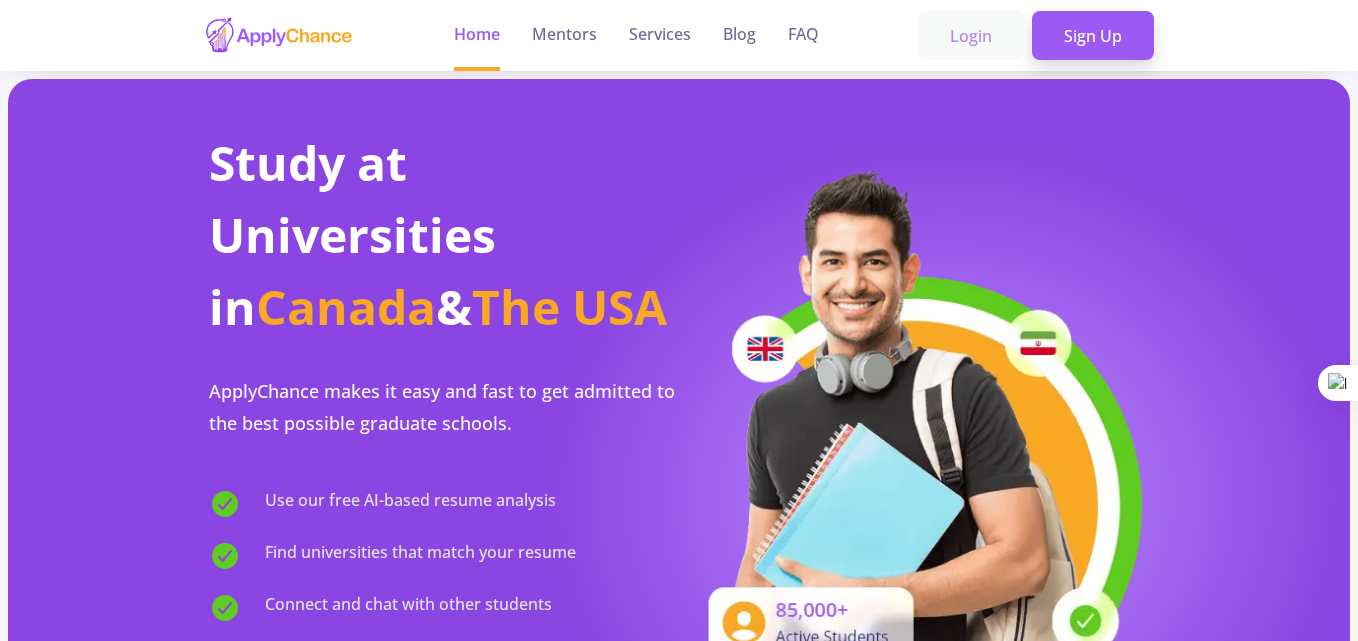 click on "Login" 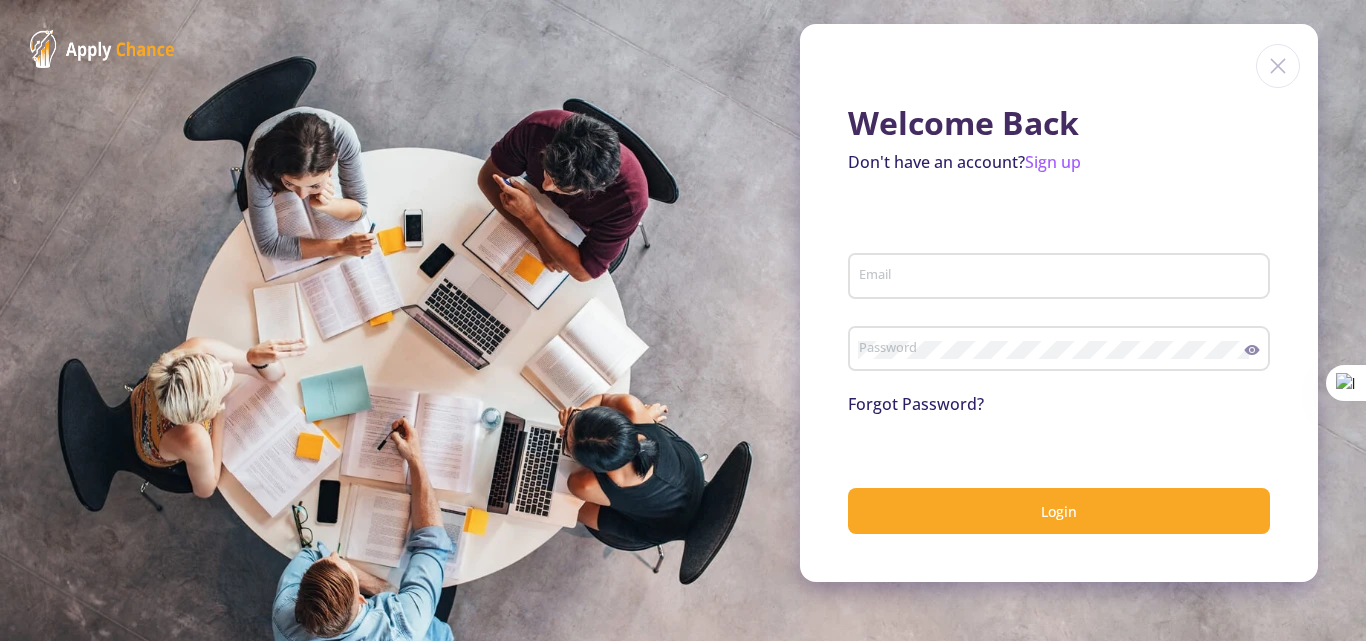 type on "[EMAIL]" 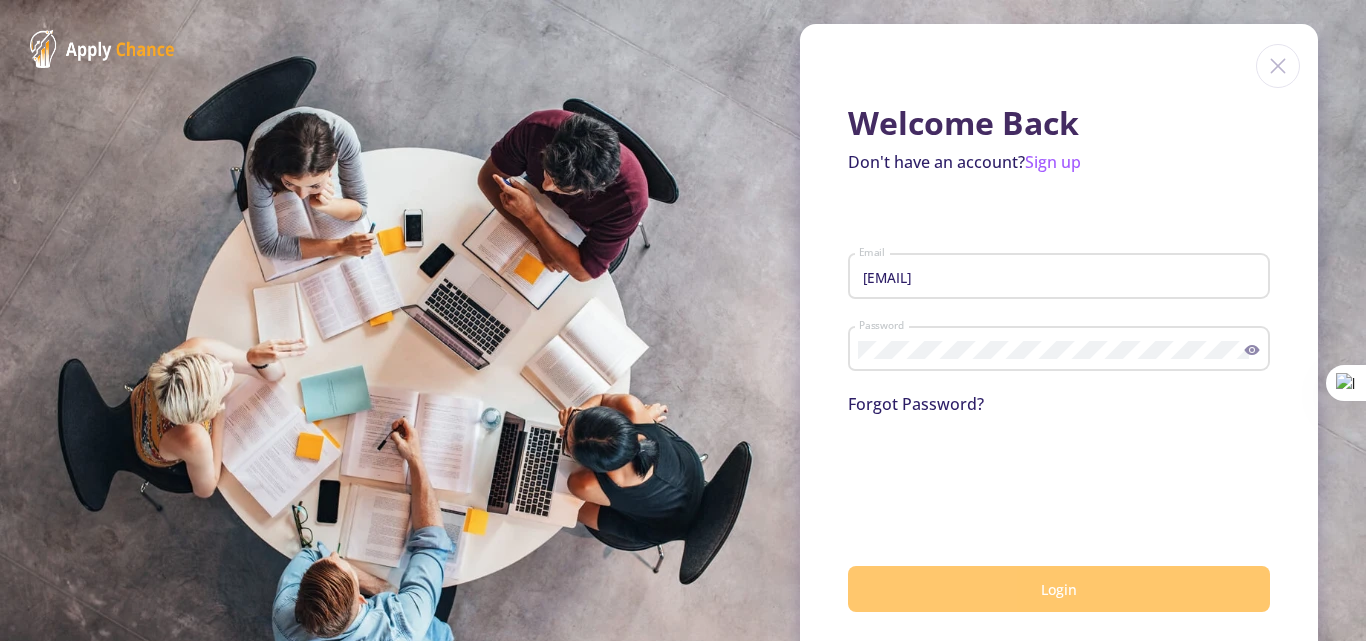click on "Login" 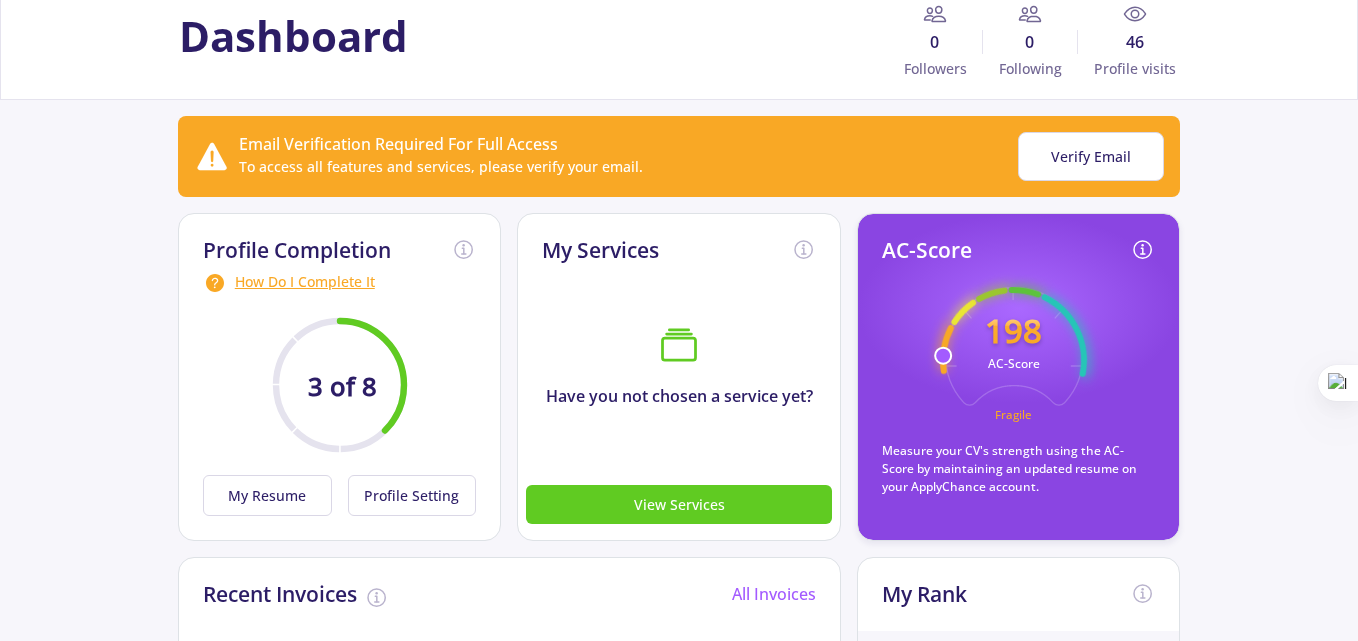 scroll, scrollTop: 0, scrollLeft: 0, axis: both 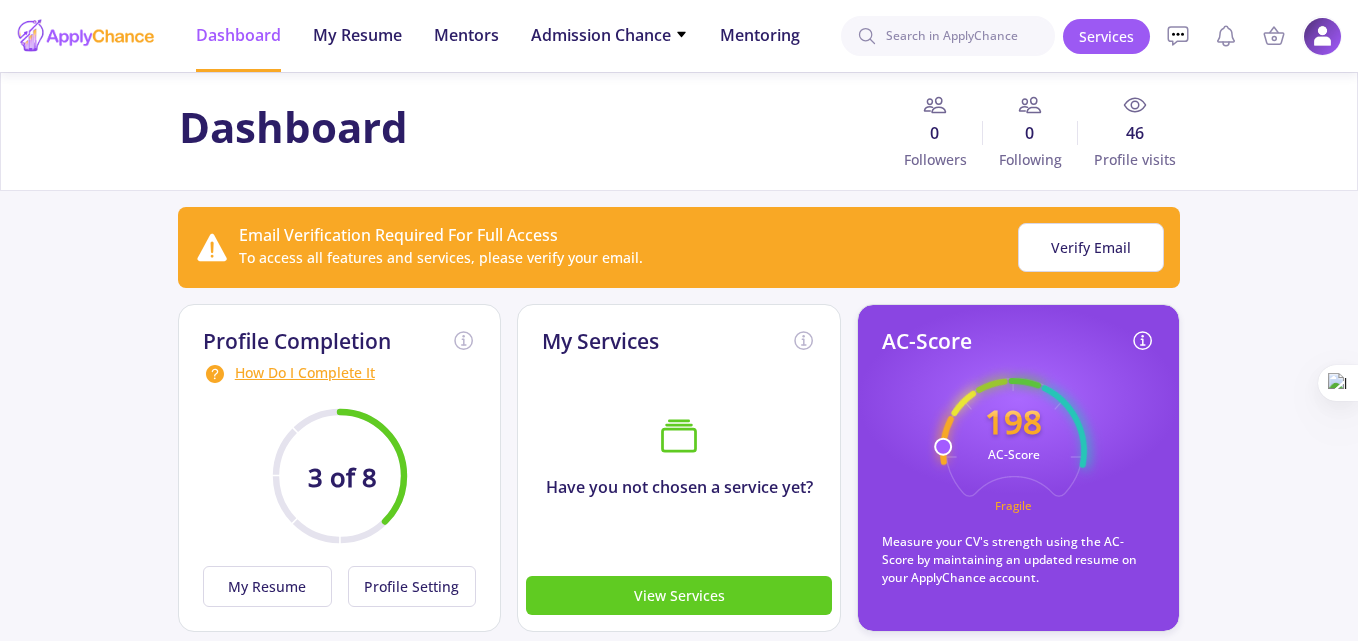click at bounding box center (1322, 36) 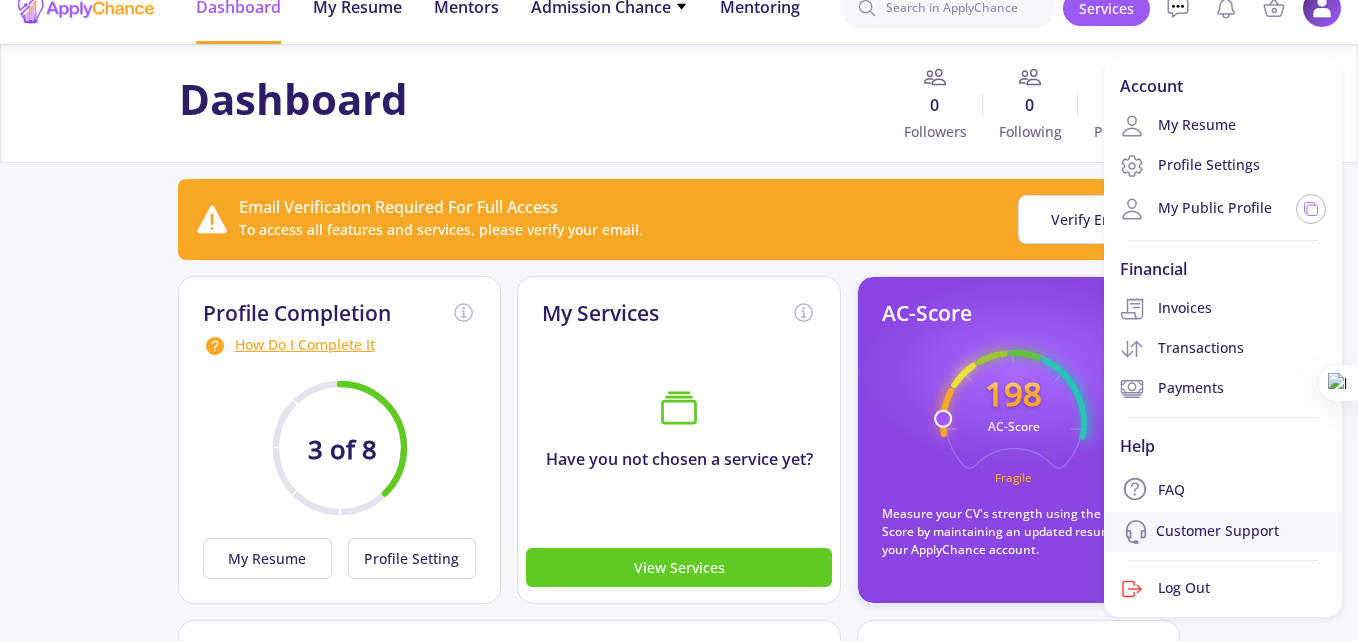 scroll, scrollTop: 0, scrollLeft: 0, axis: both 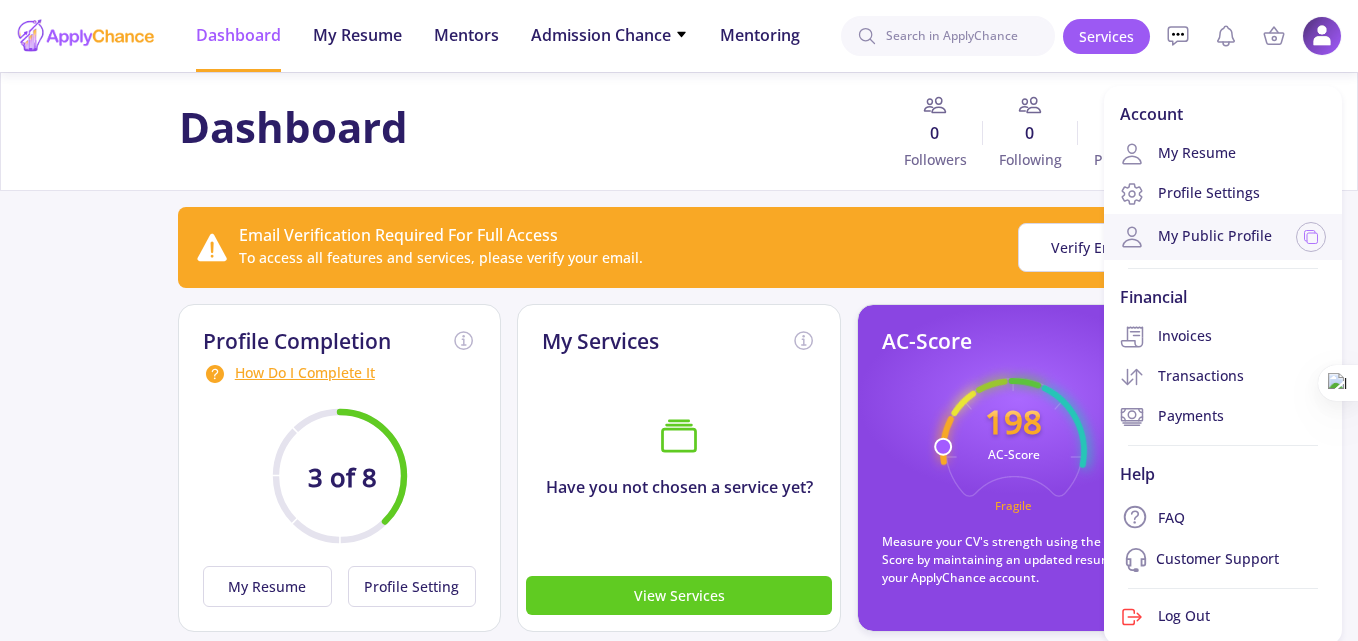 click on "My Public Profile" 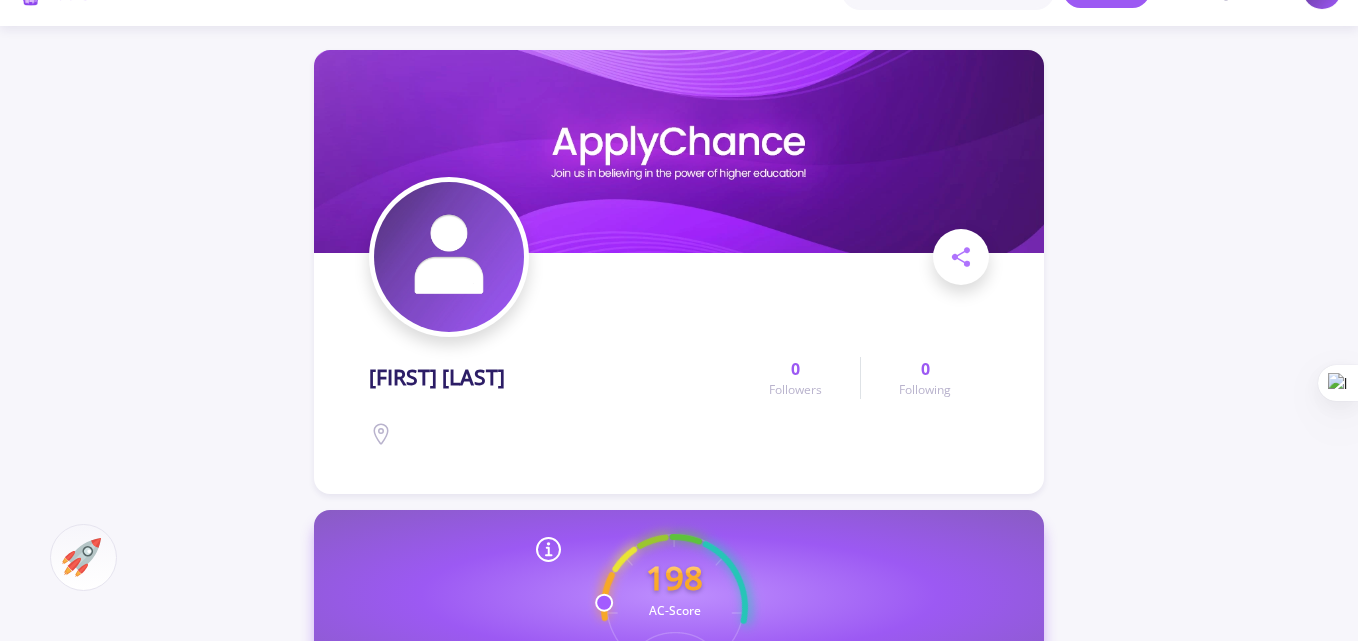 scroll, scrollTop: 0, scrollLeft: 0, axis: both 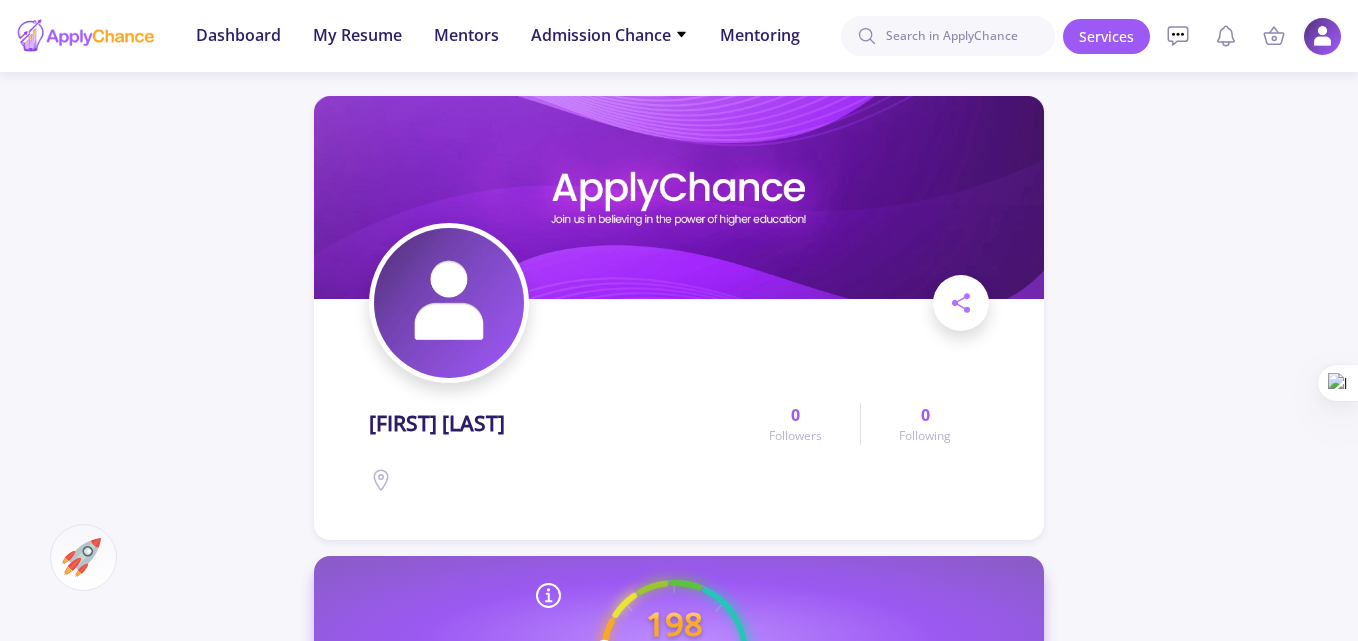 click at bounding box center (1322, 36) 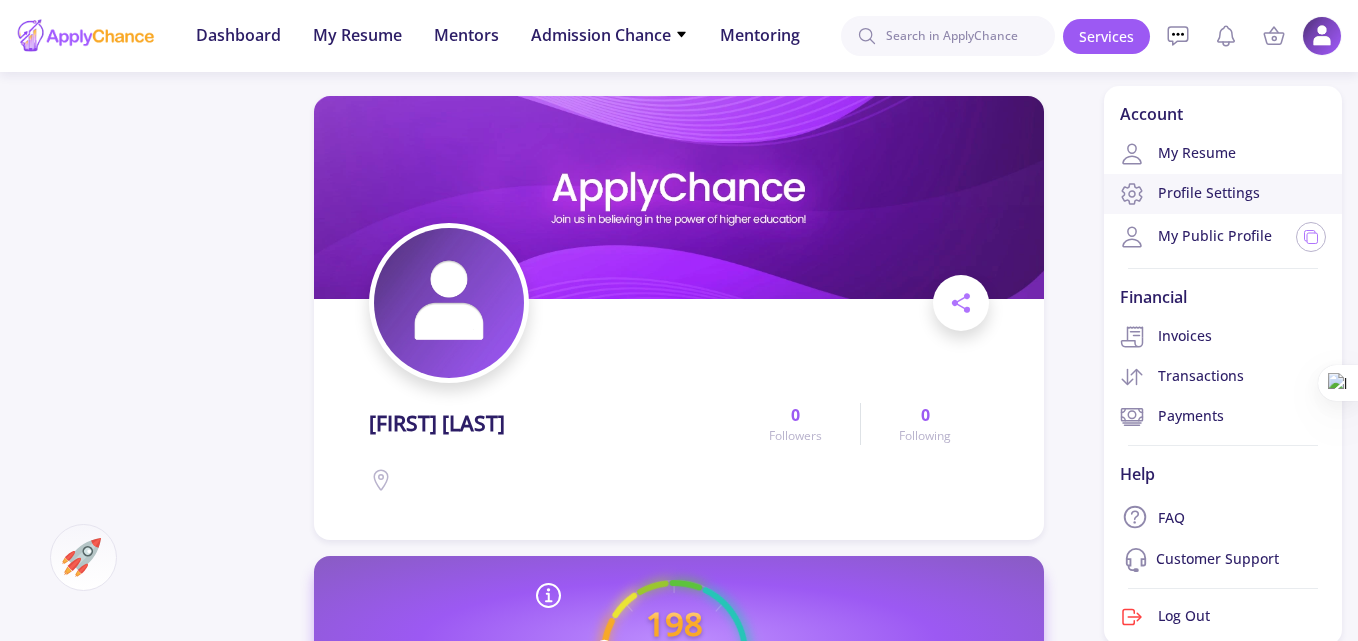 click on "Profile Settings" 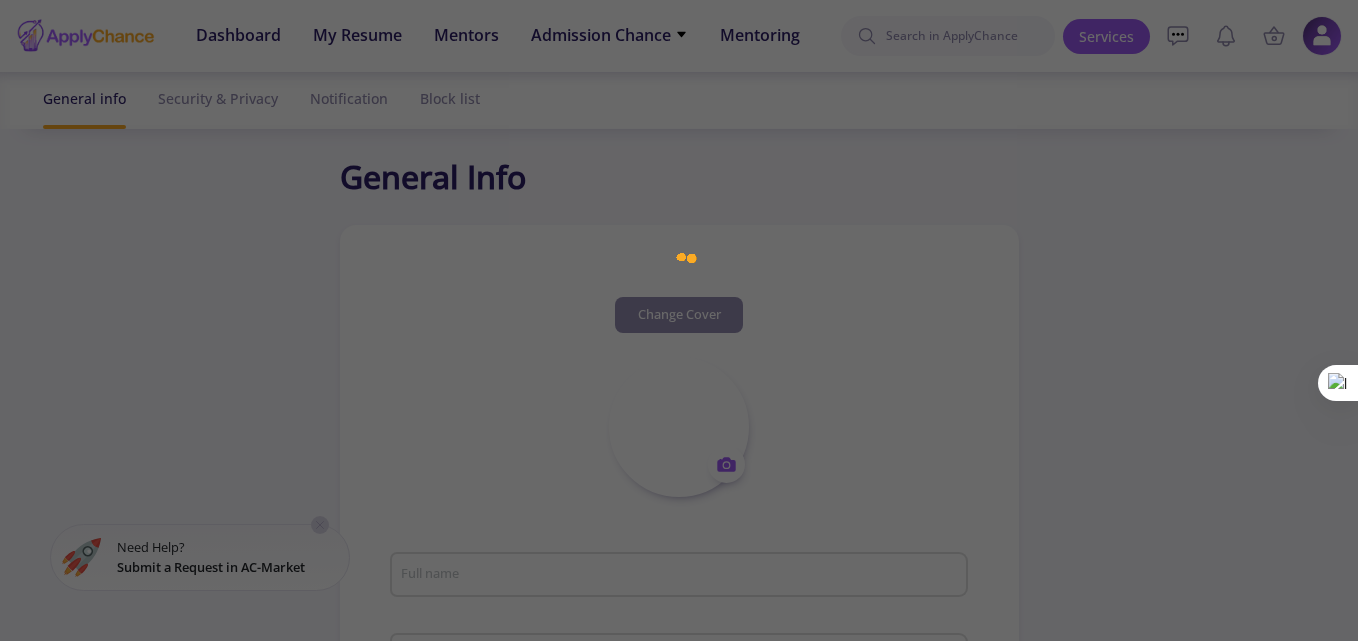 type on "[FIRST] [LAST]" 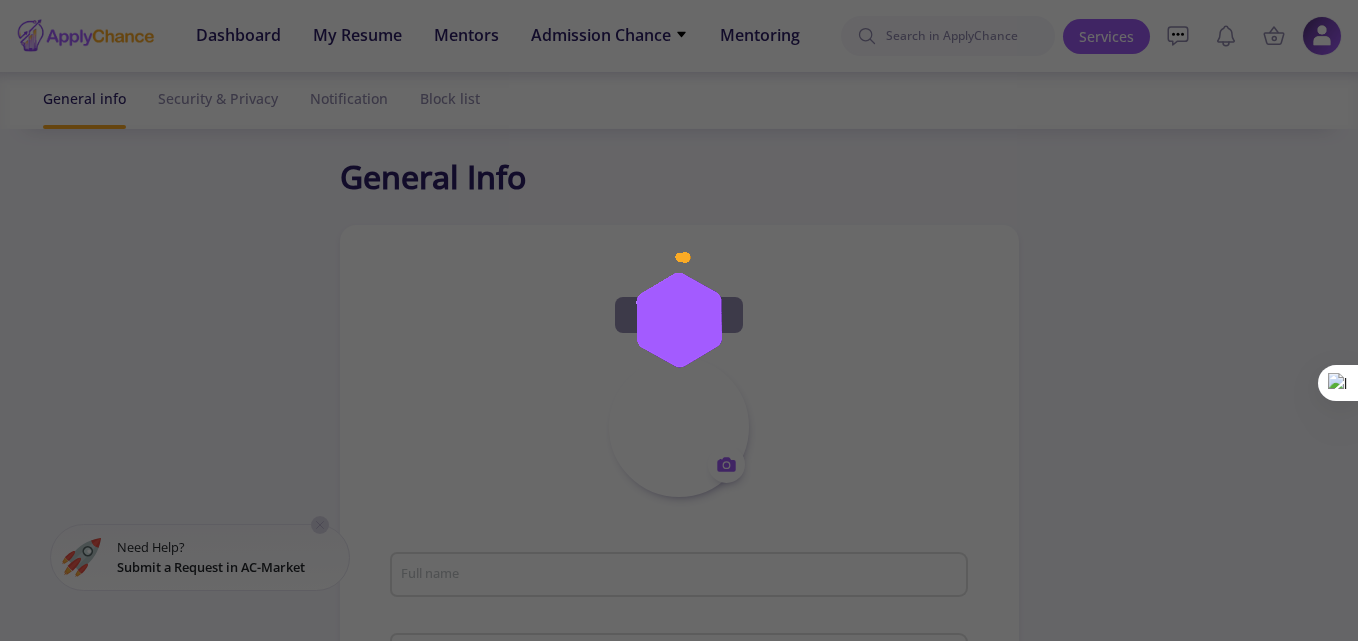 type on "[LAST]" 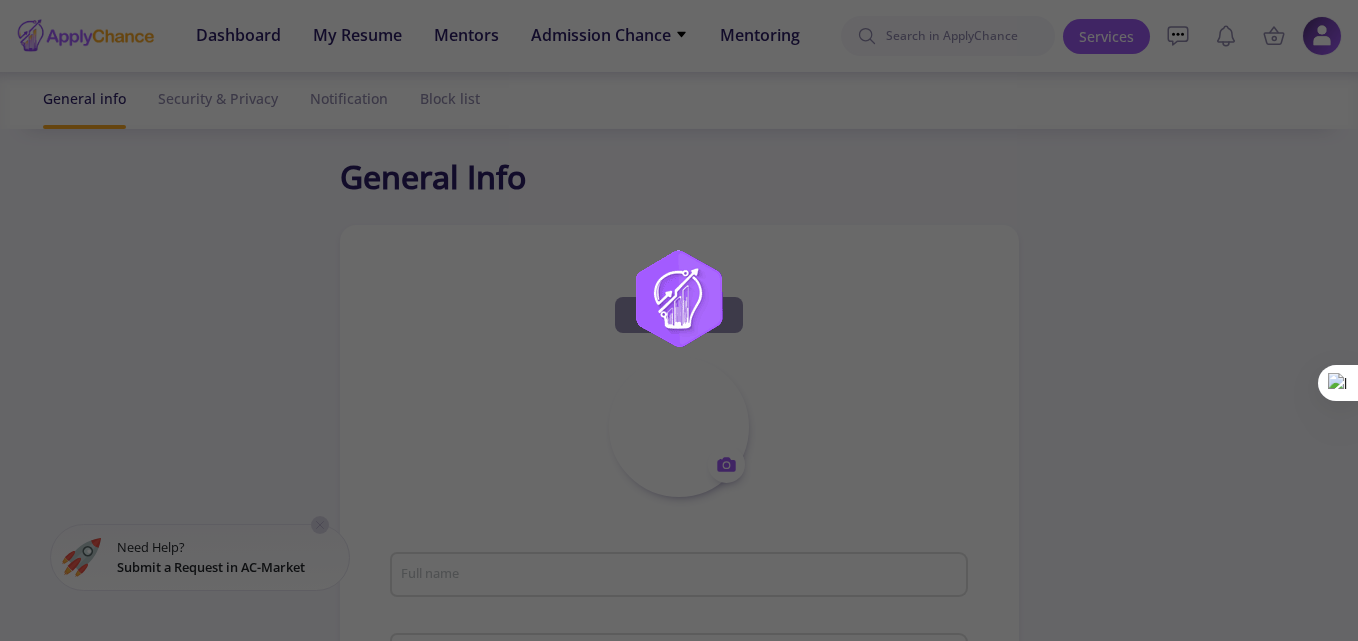 type on "[EMAIL]" 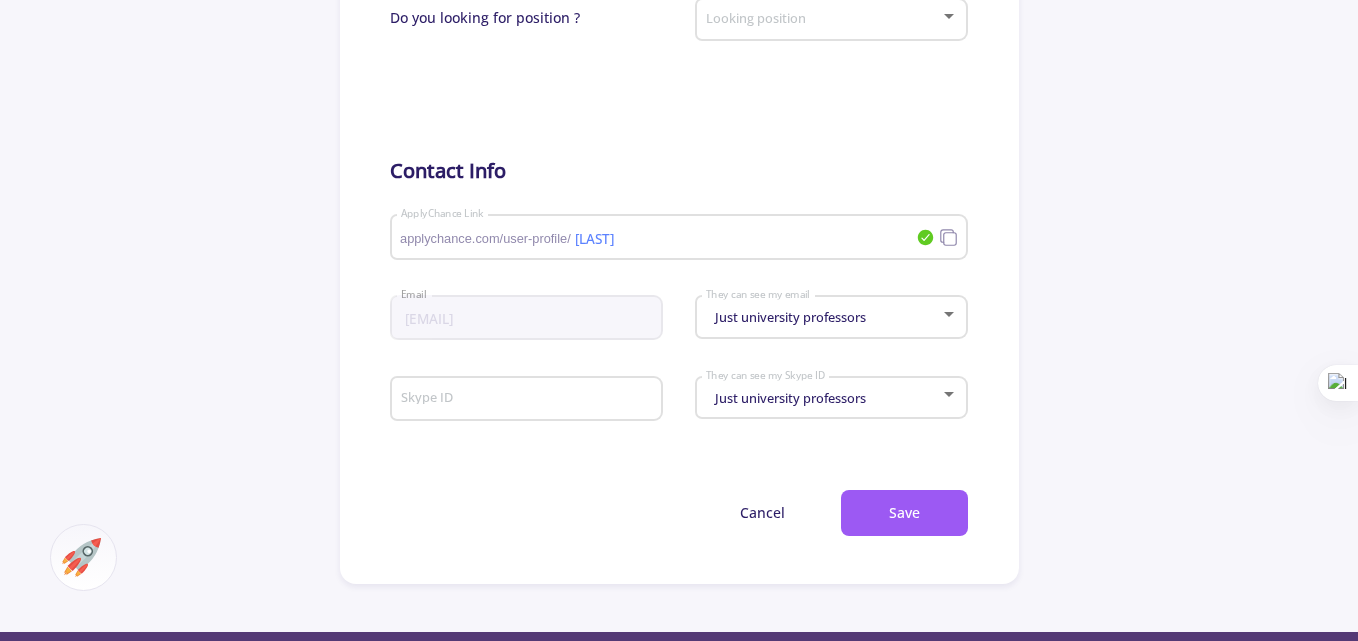 scroll, scrollTop: 1100, scrollLeft: 0, axis: vertical 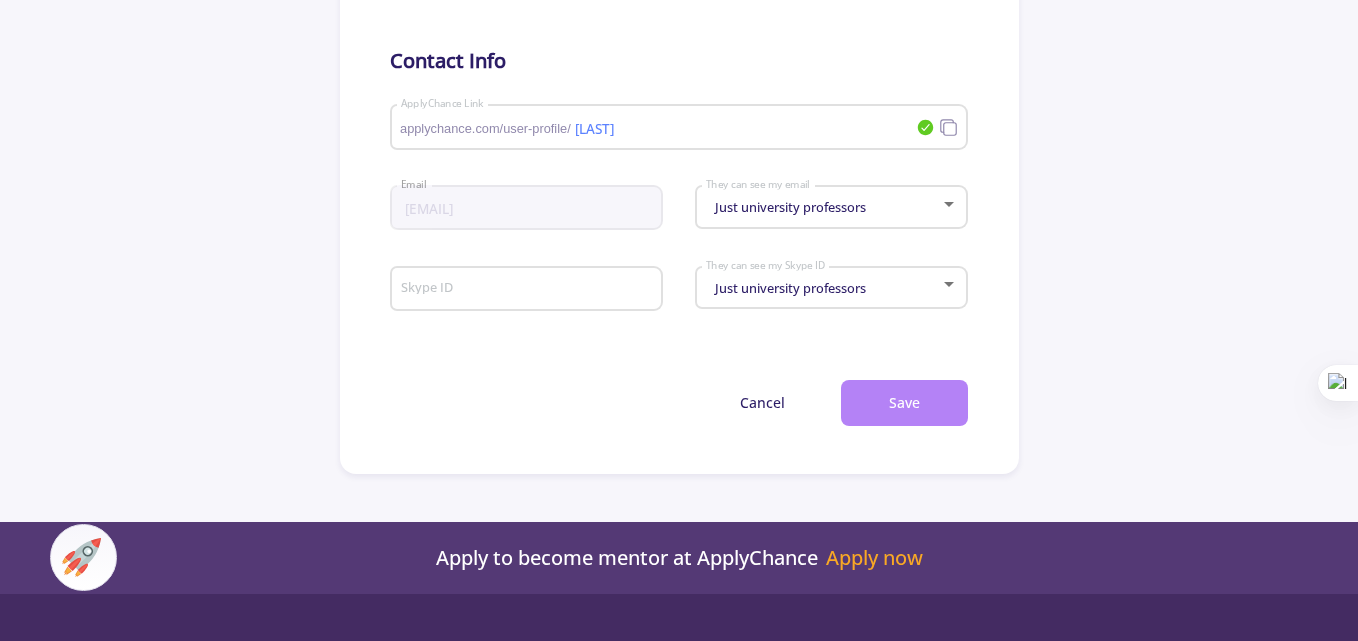 click on "Save" 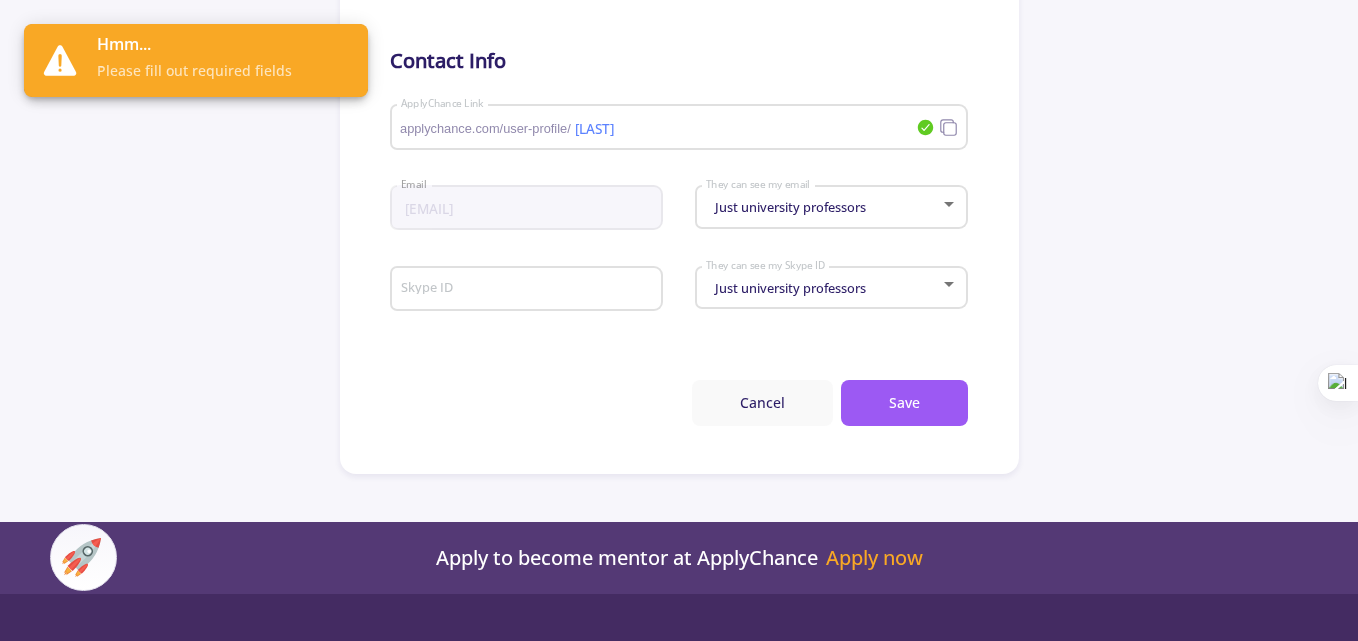 click on "Cancel" 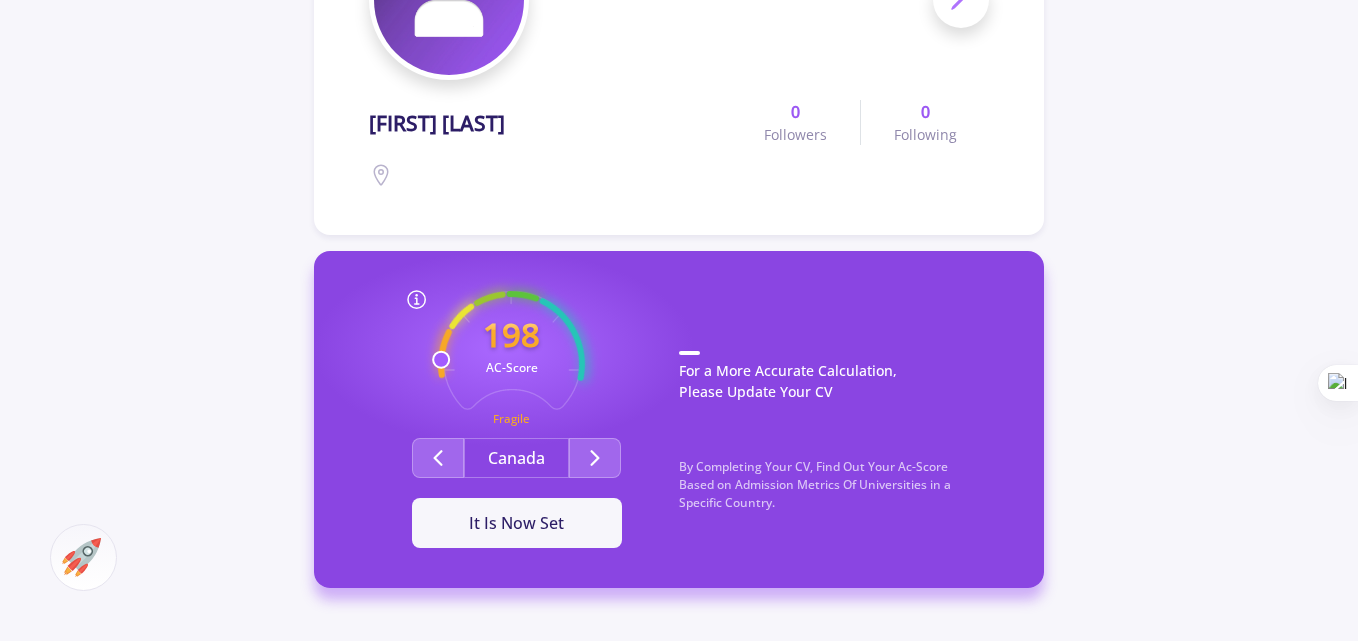 scroll, scrollTop: 400, scrollLeft: 0, axis: vertical 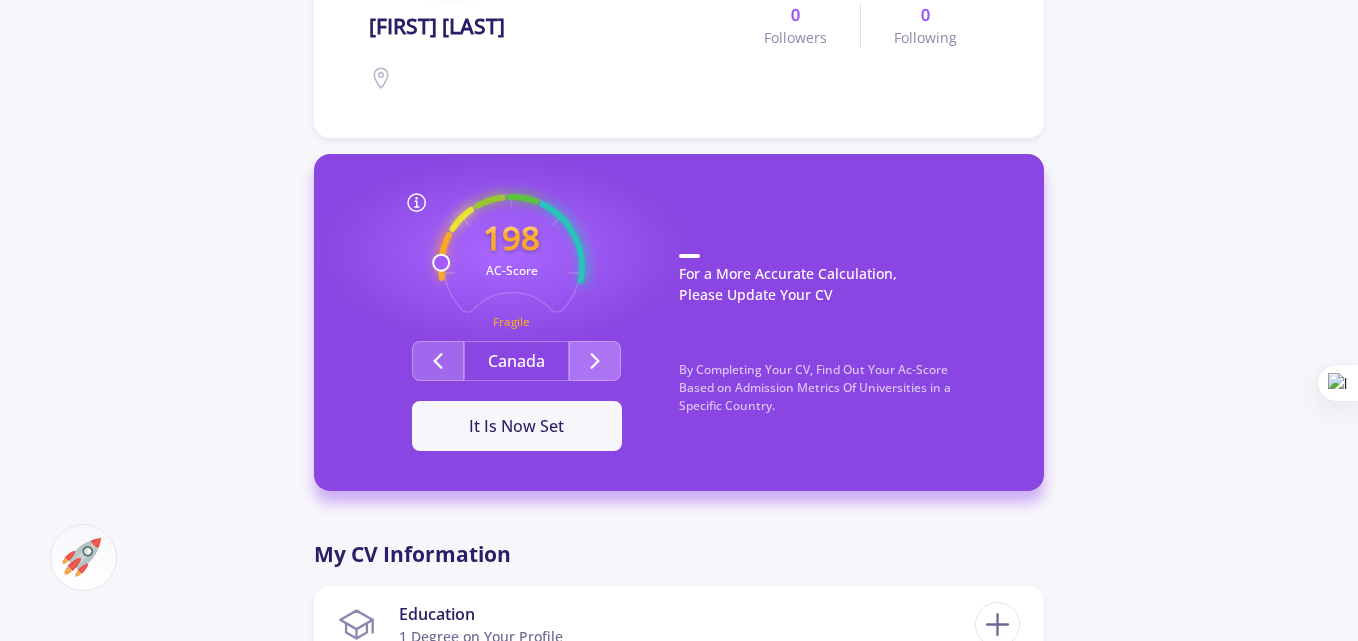 click 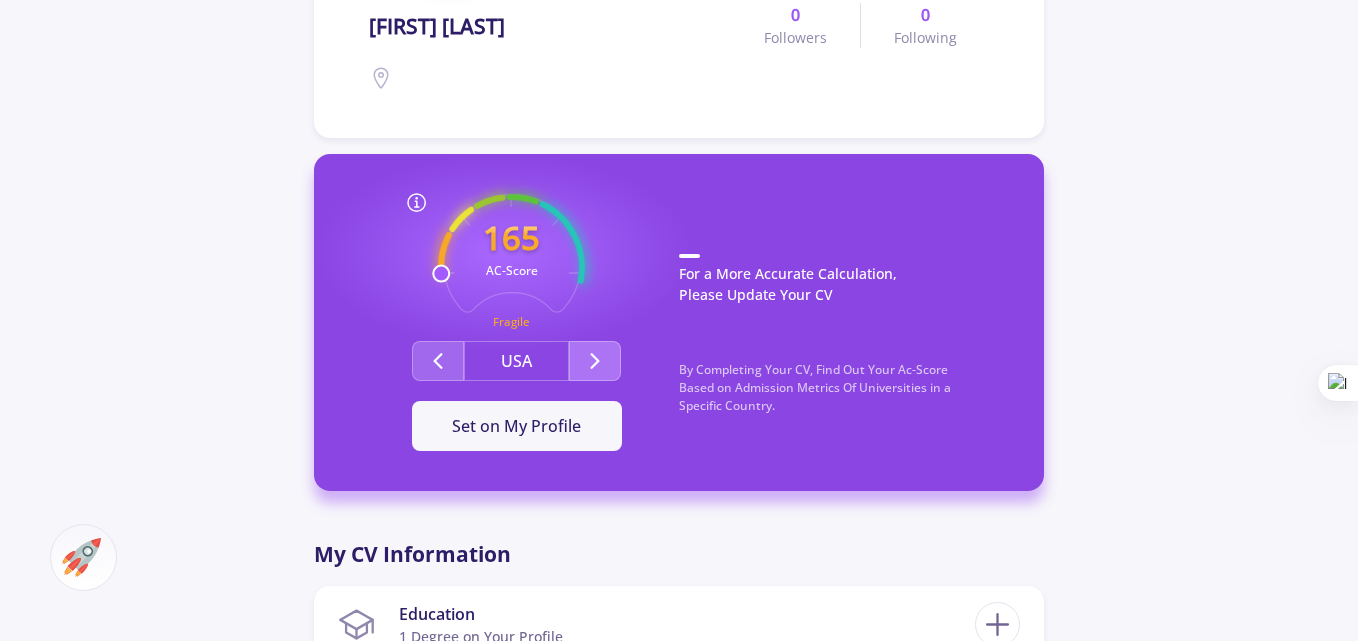 click 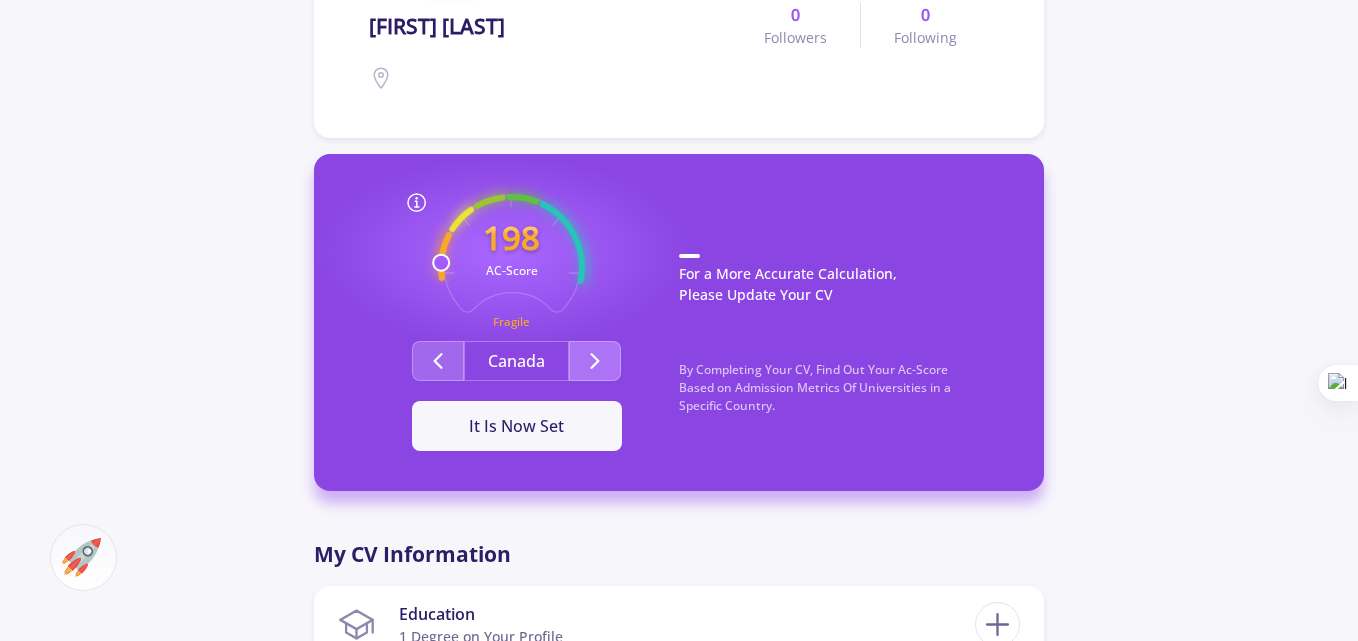 click 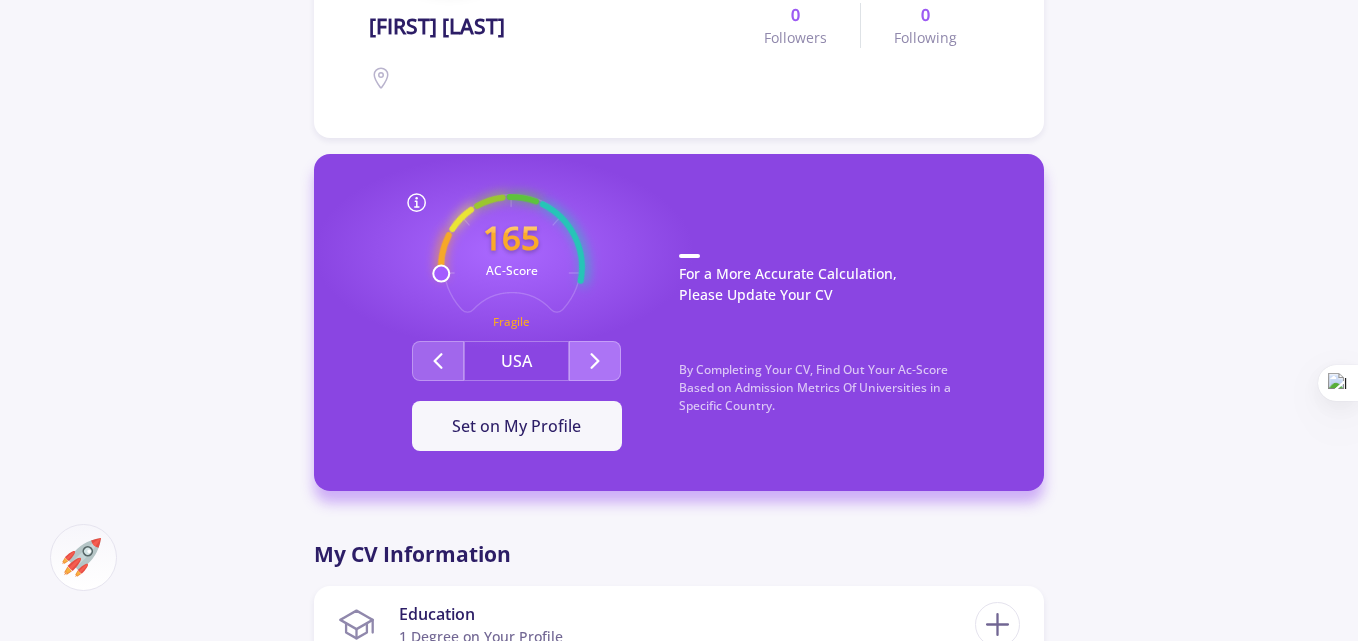 click 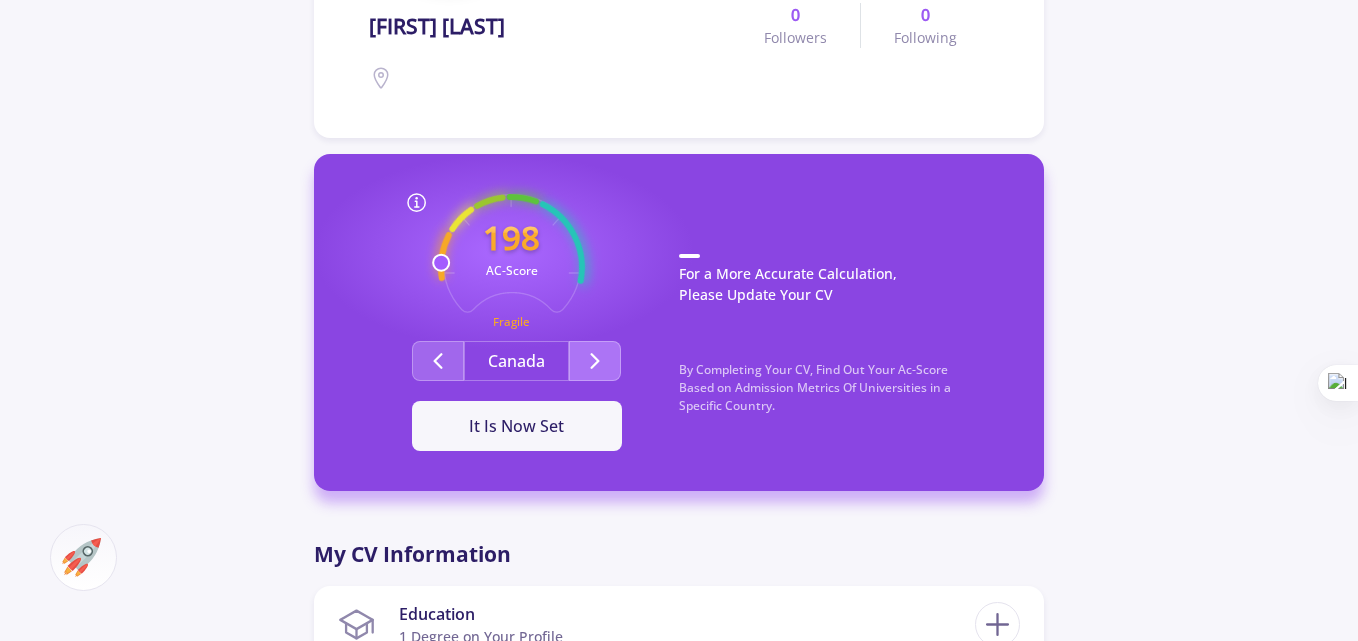 click 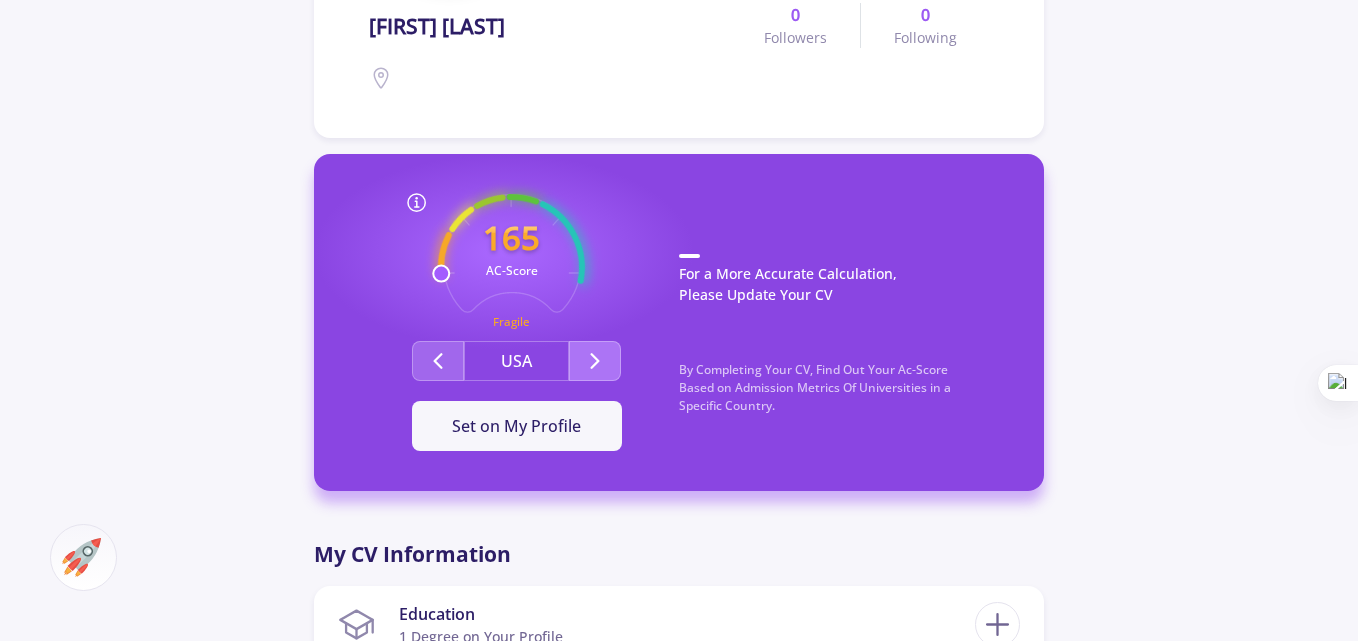 click 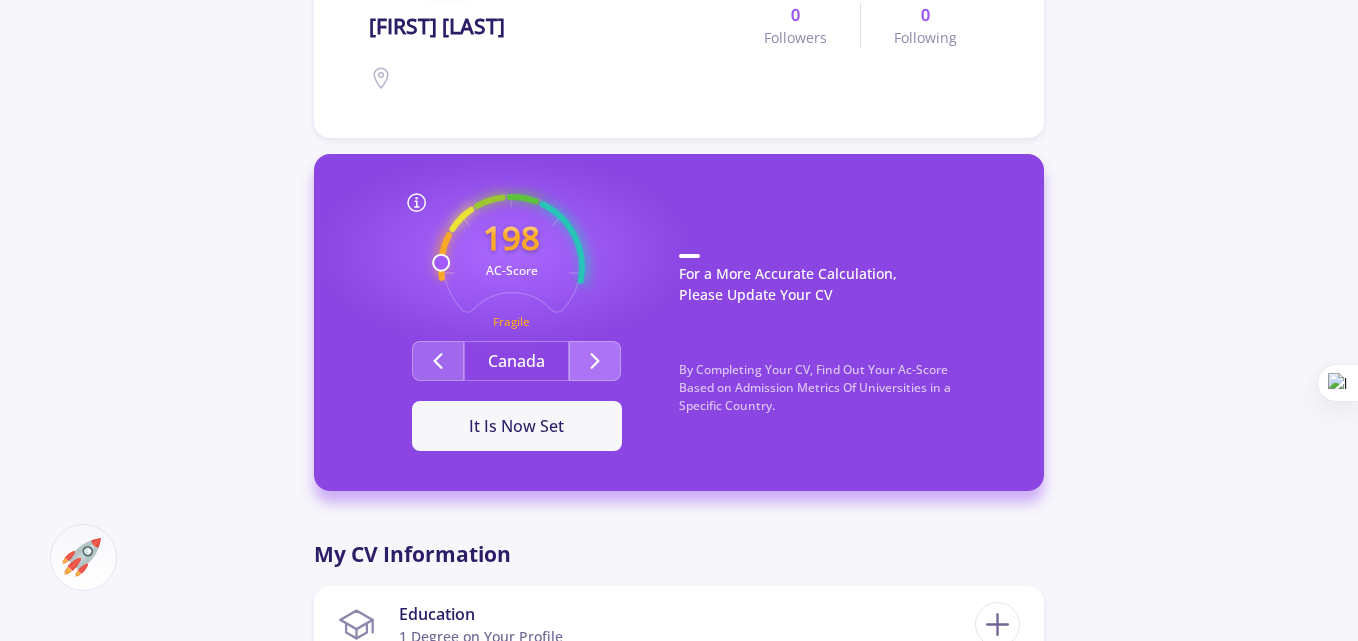 click 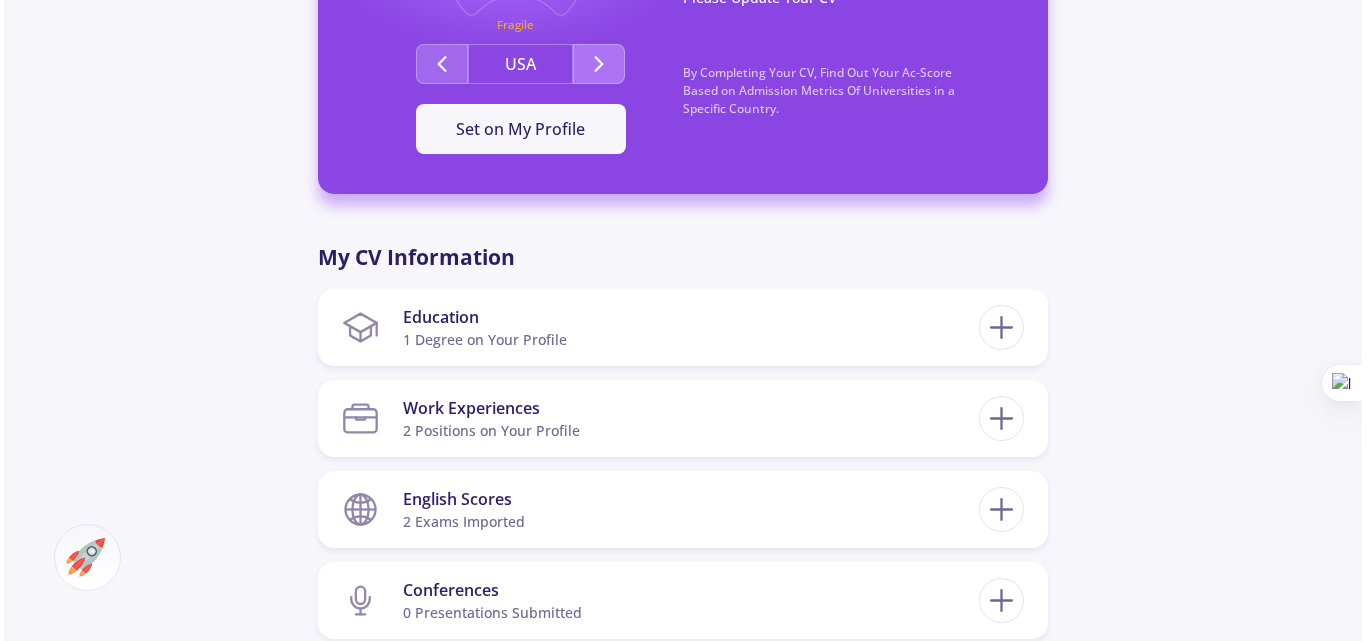 scroll, scrollTop: 700, scrollLeft: 0, axis: vertical 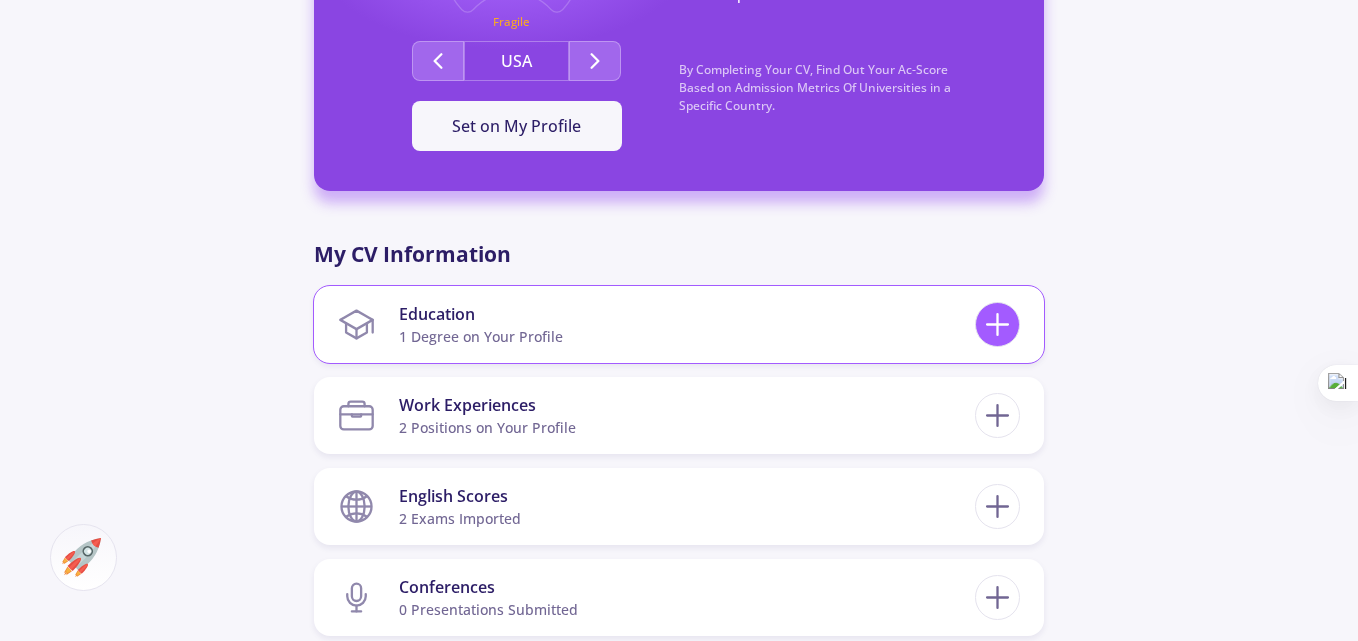 click 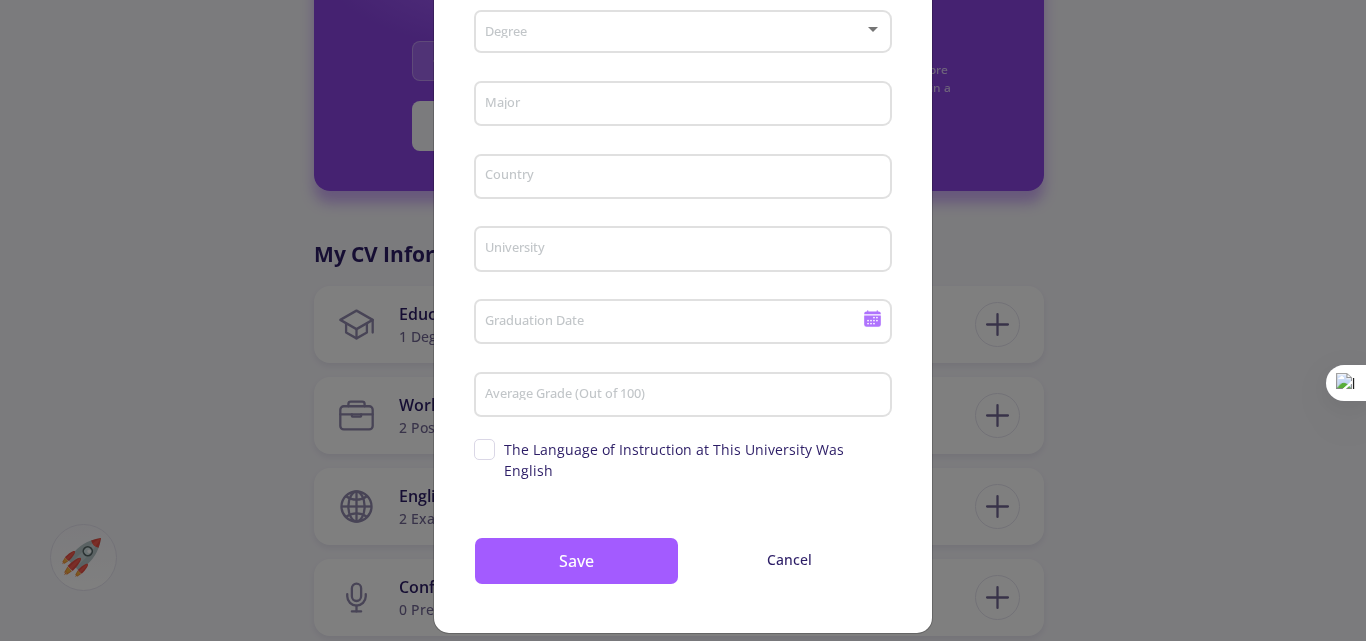 scroll, scrollTop: 84, scrollLeft: 0, axis: vertical 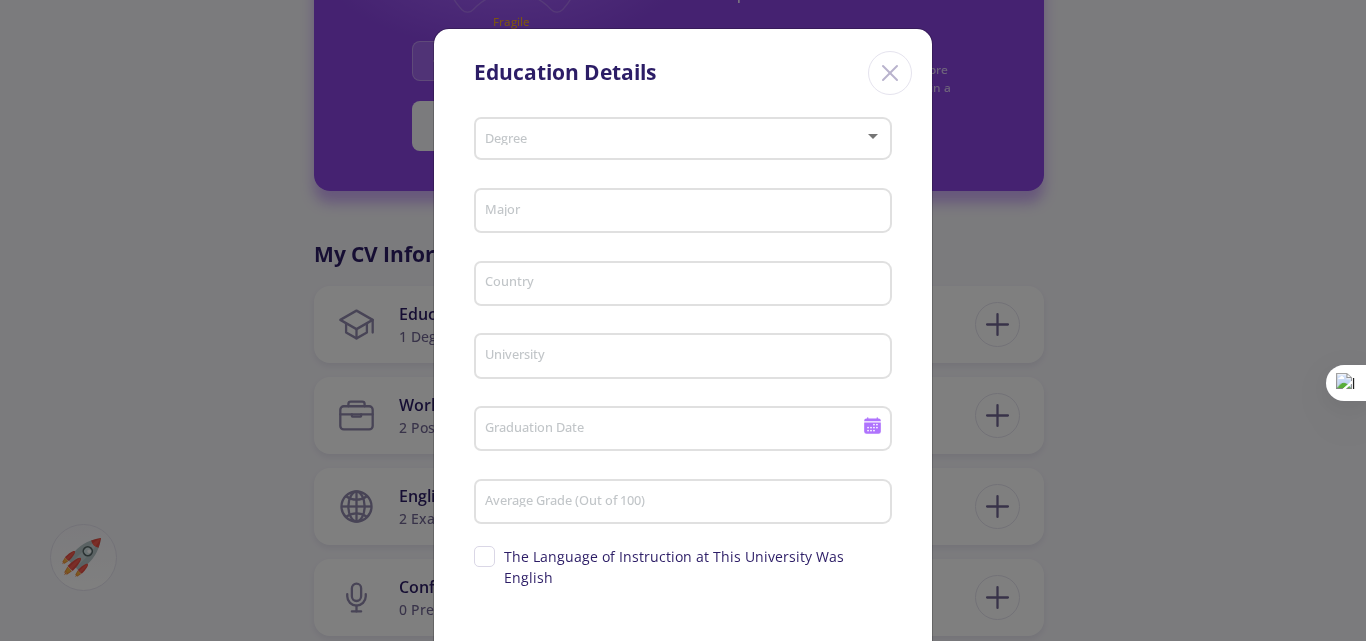 click 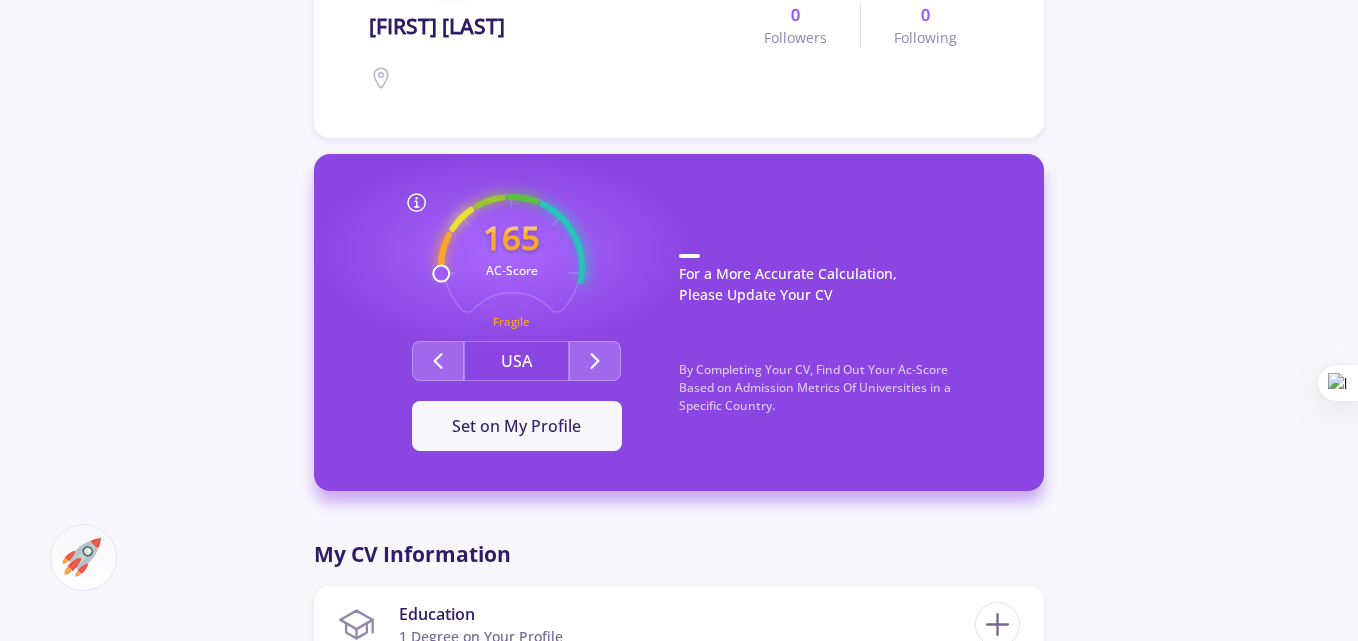 scroll, scrollTop: 0, scrollLeft: 0, axis: both 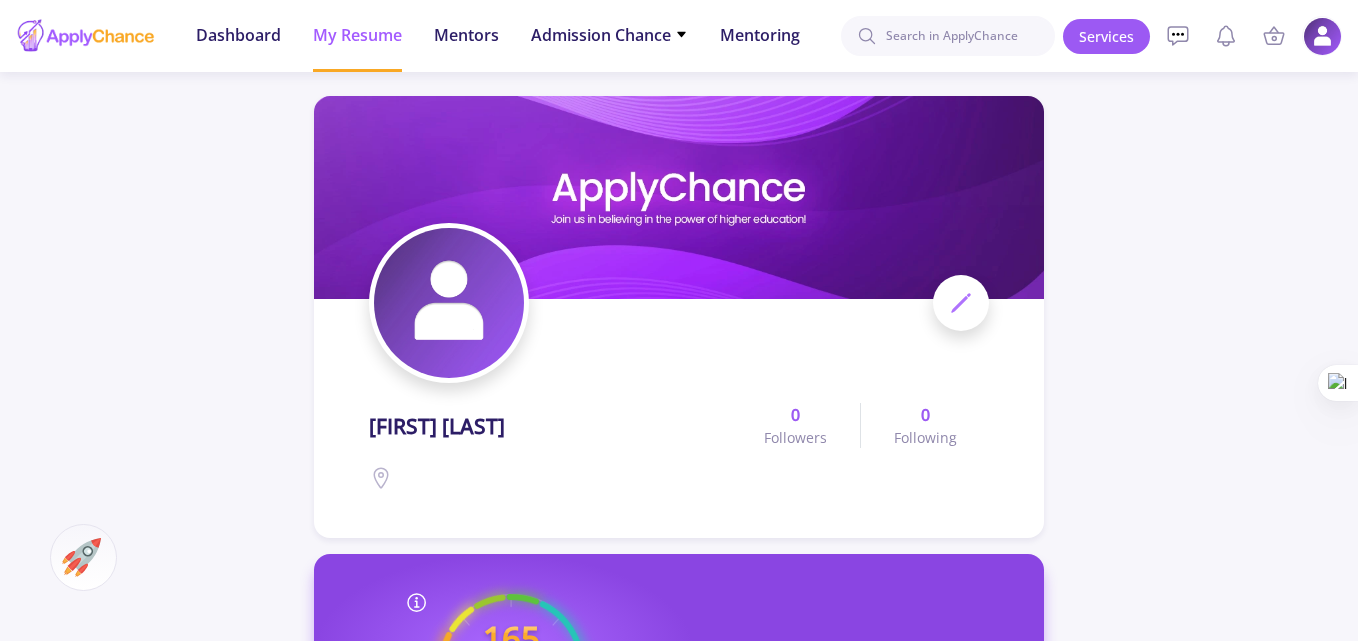 click at bounding box center (1322, 36) 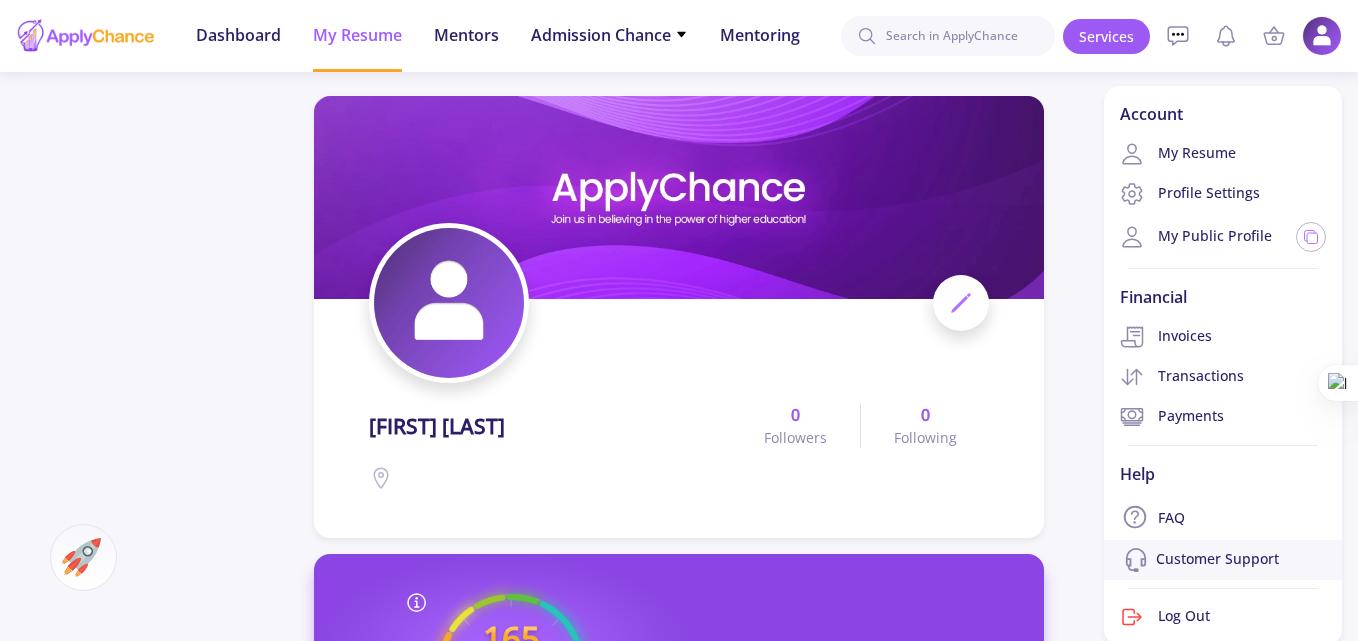 click on "Customer Support" 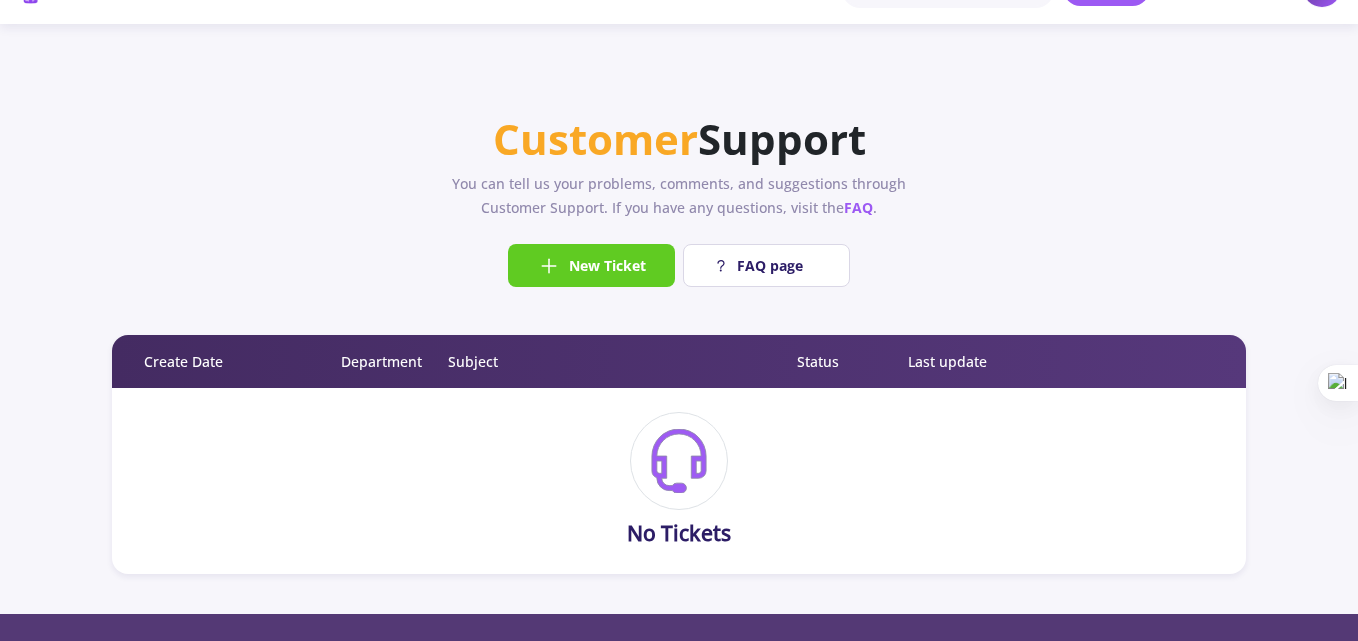 scroll, scrollTop: 0, scrollLeft: 0, axis: both 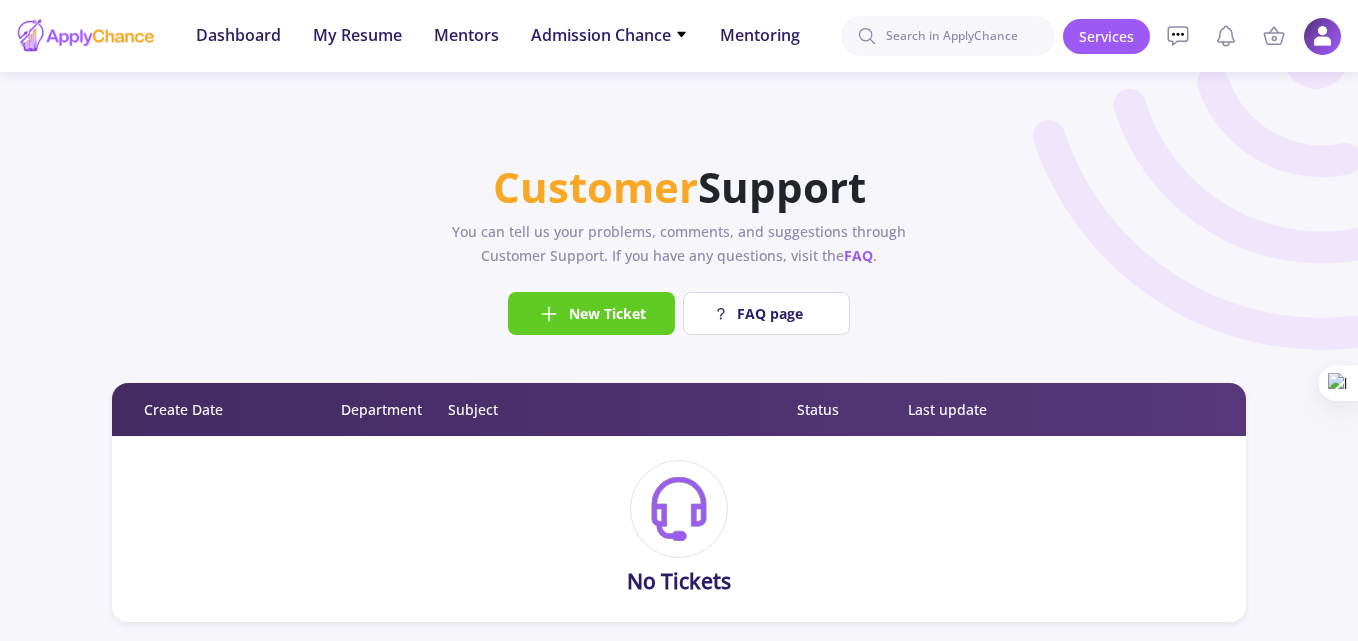 click at bounding box center (1322, 36) 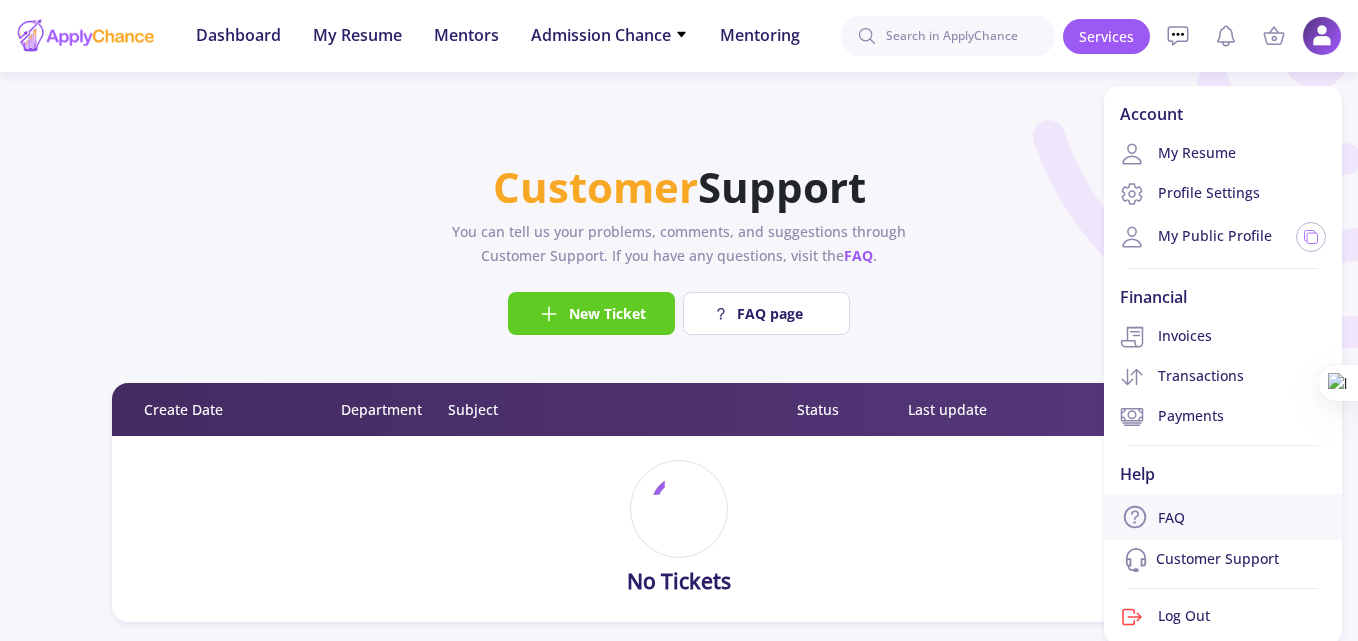 click on "FAQ" 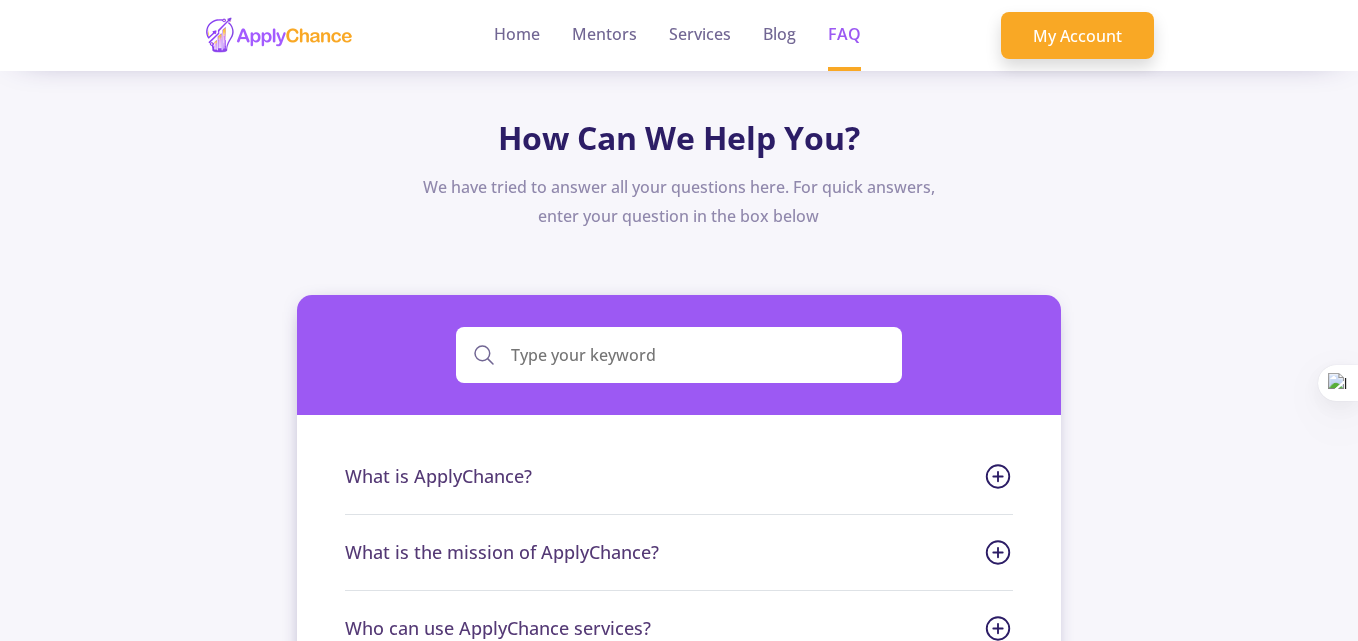 click 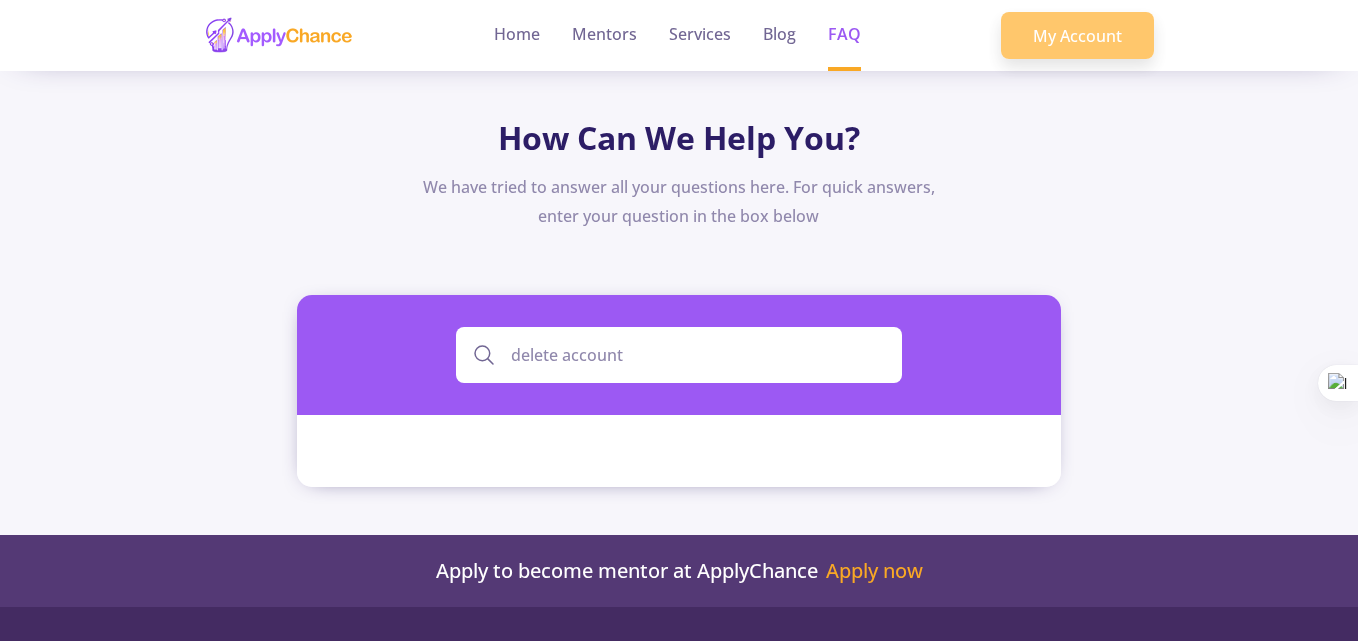 type on "delete account" 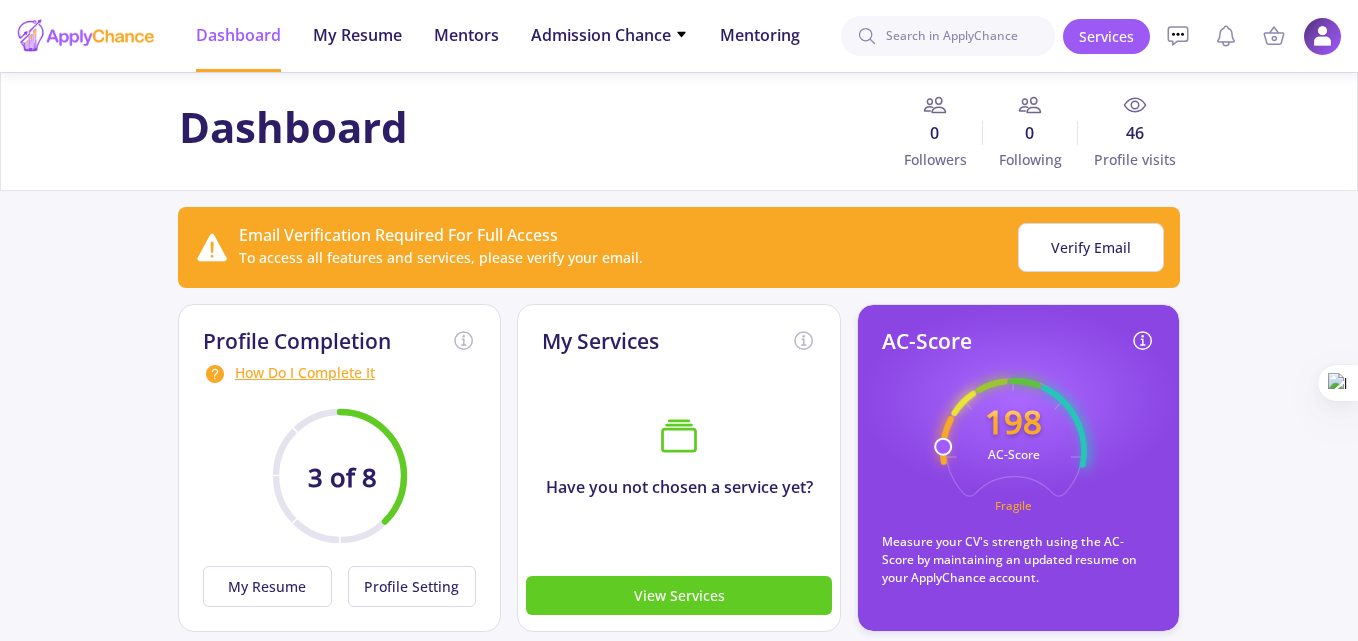 click at bounding box center (1322, 36) 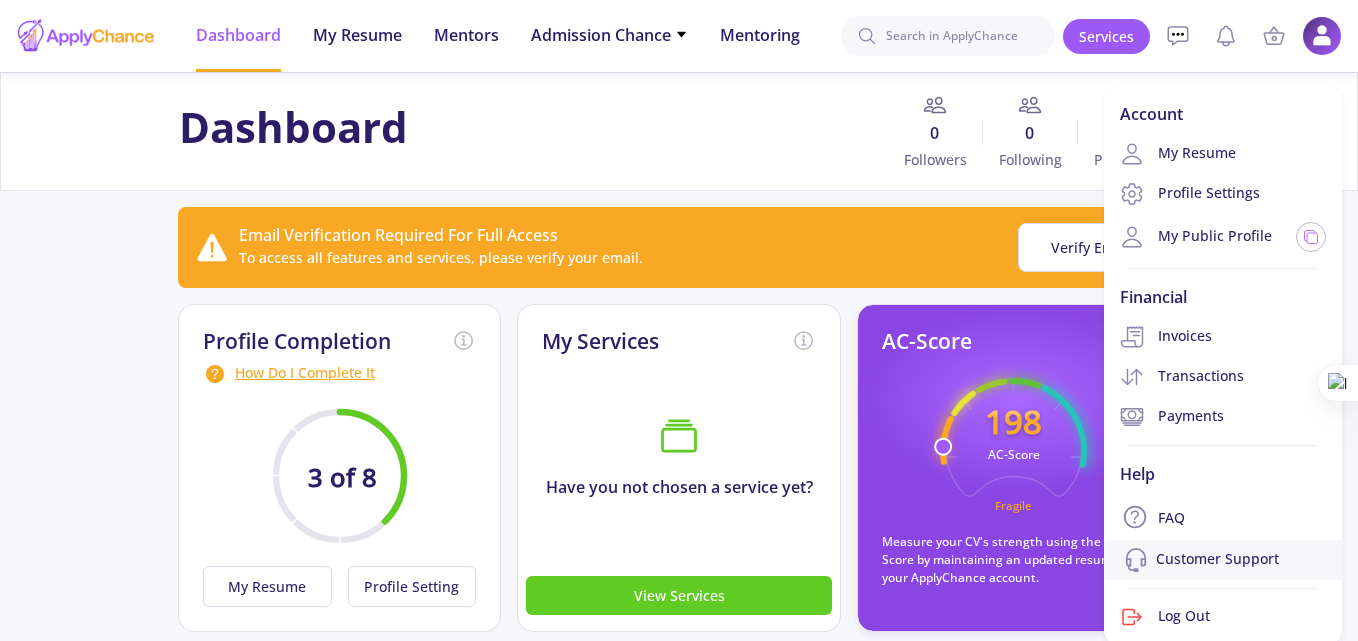 click on "Customer Support" 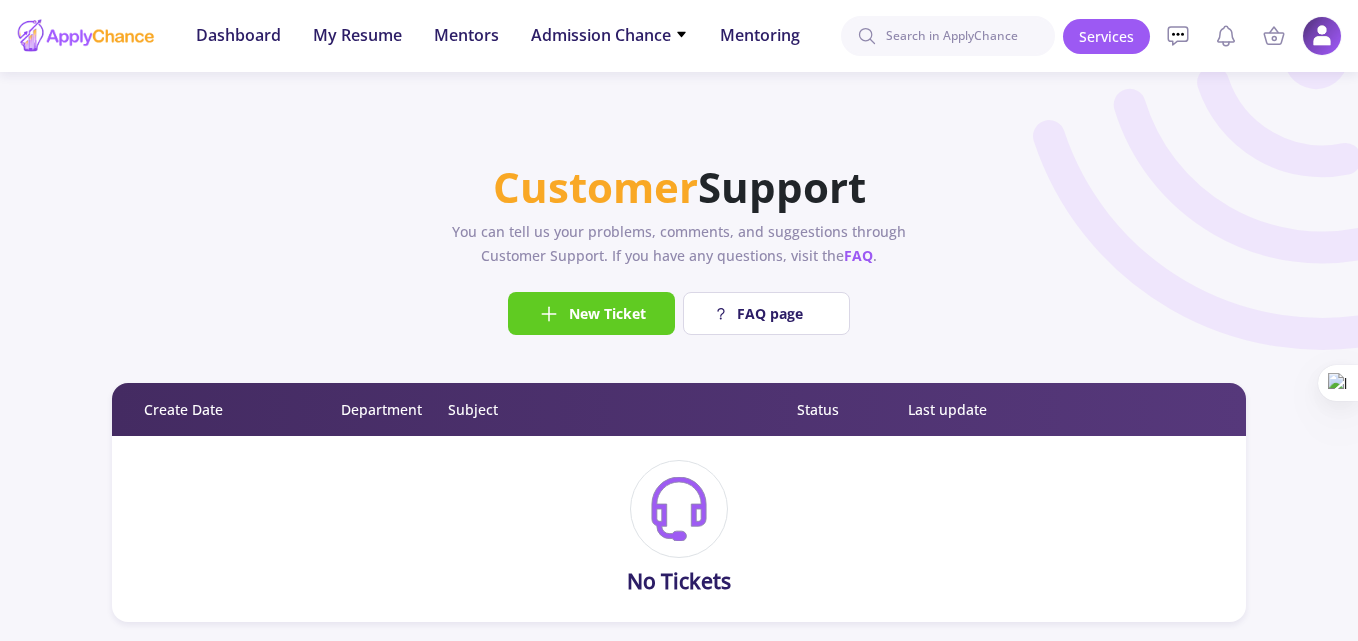 scroll, scrollTop: 200, scrollLeft: 0, axis: vertical 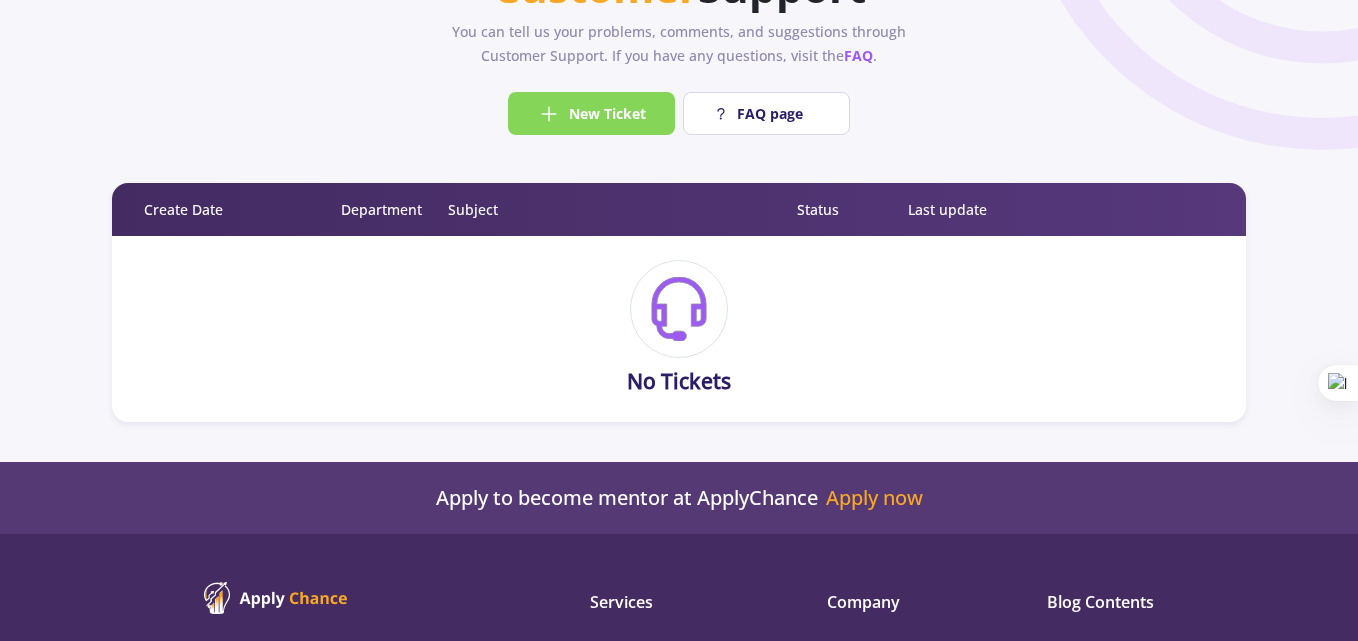 click on "New Ticket" 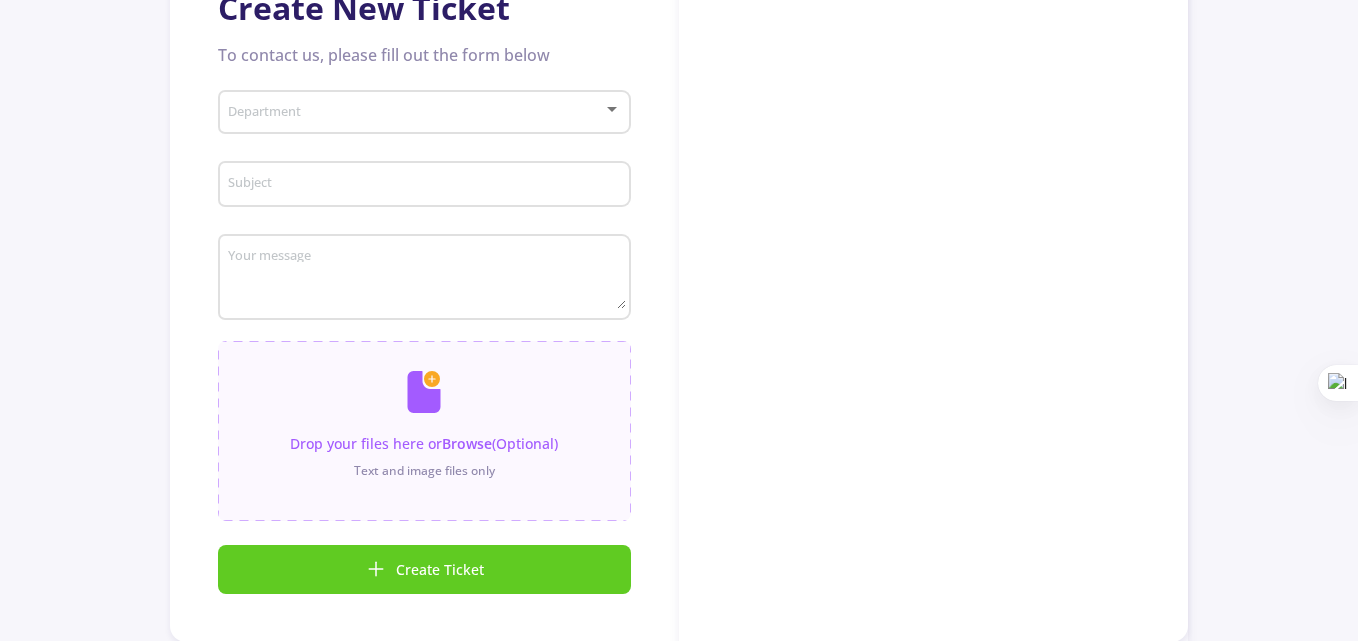 scroll, scrollTop: 0, scrollLeft: 0, axis: both 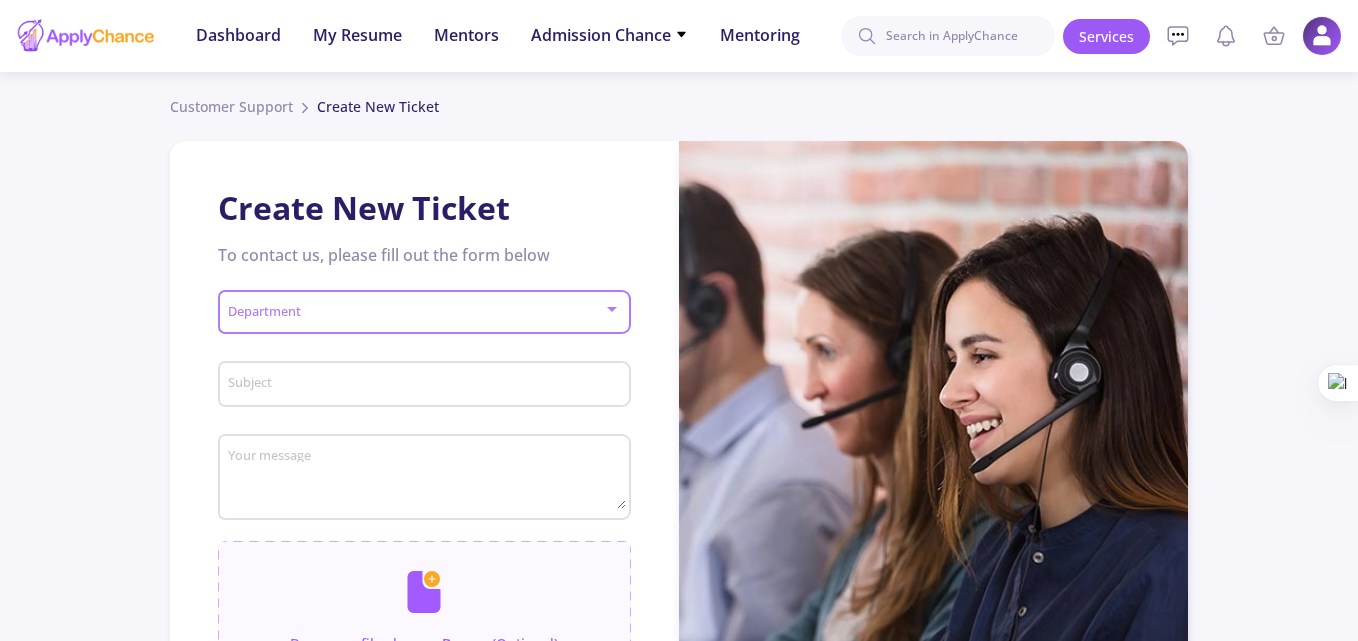 click at bounding box center [415, 313] 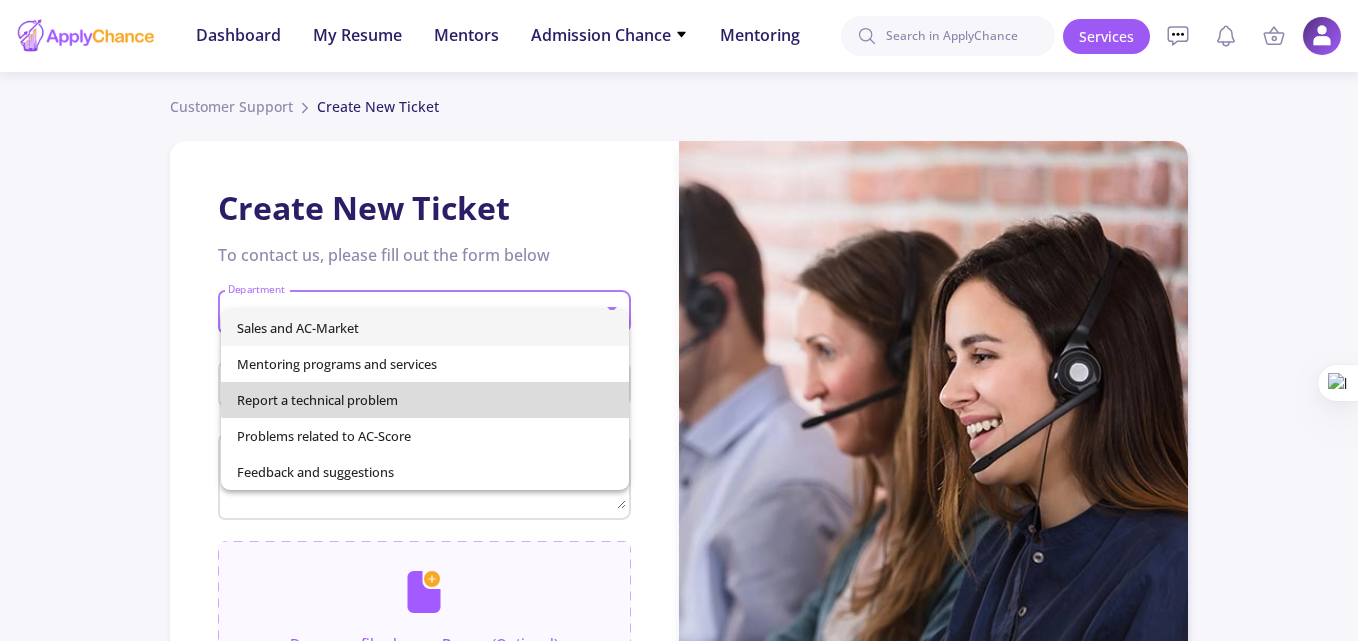 click on "Report a technical problem" at bounding box center [425, 400] 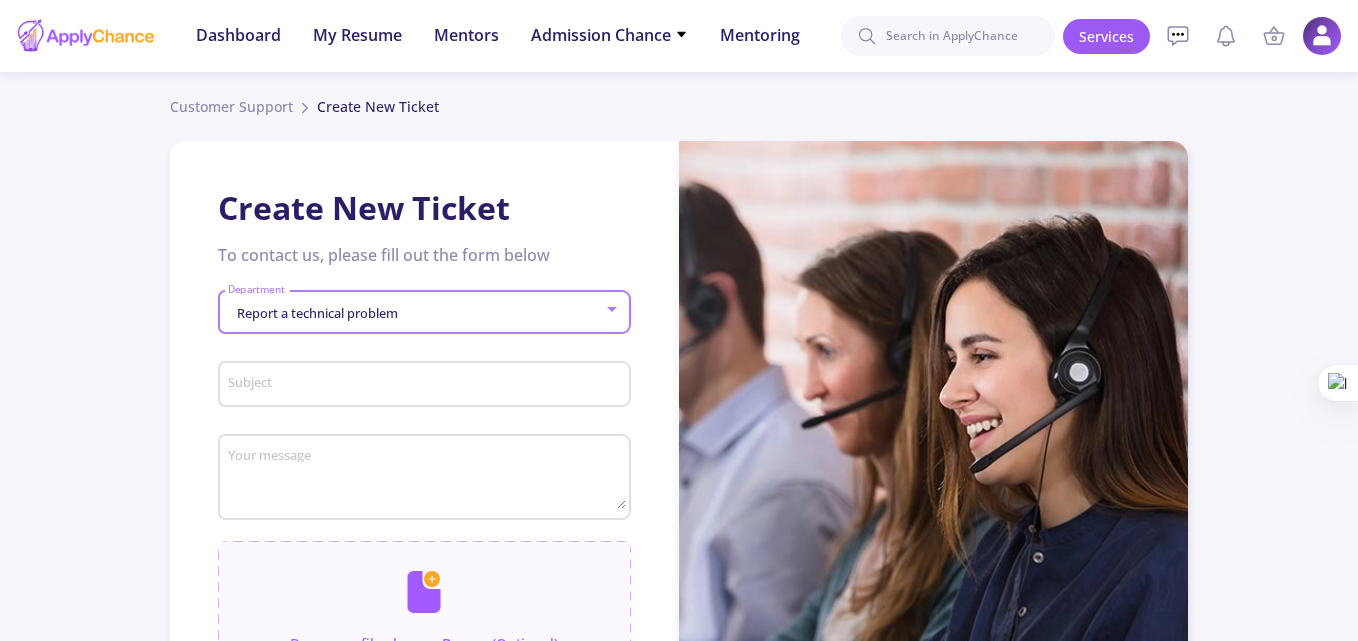 click on "Subject" at bounding box center (426, 385) 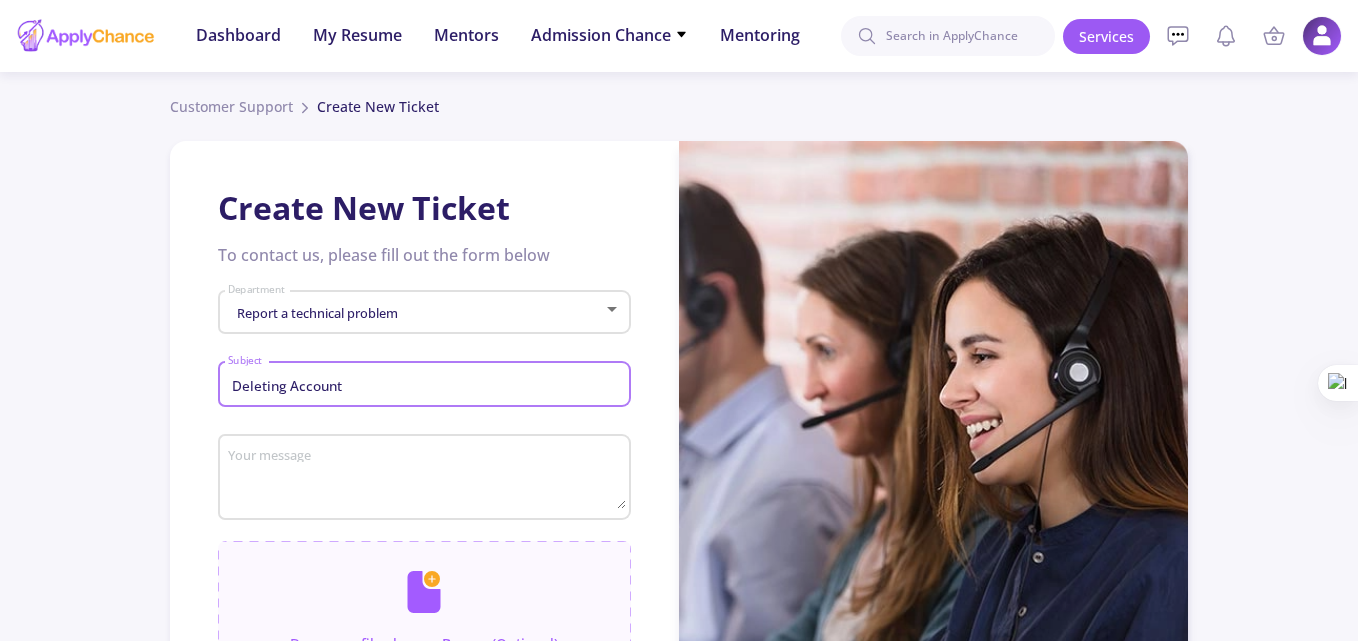 type on "Deleting Account" 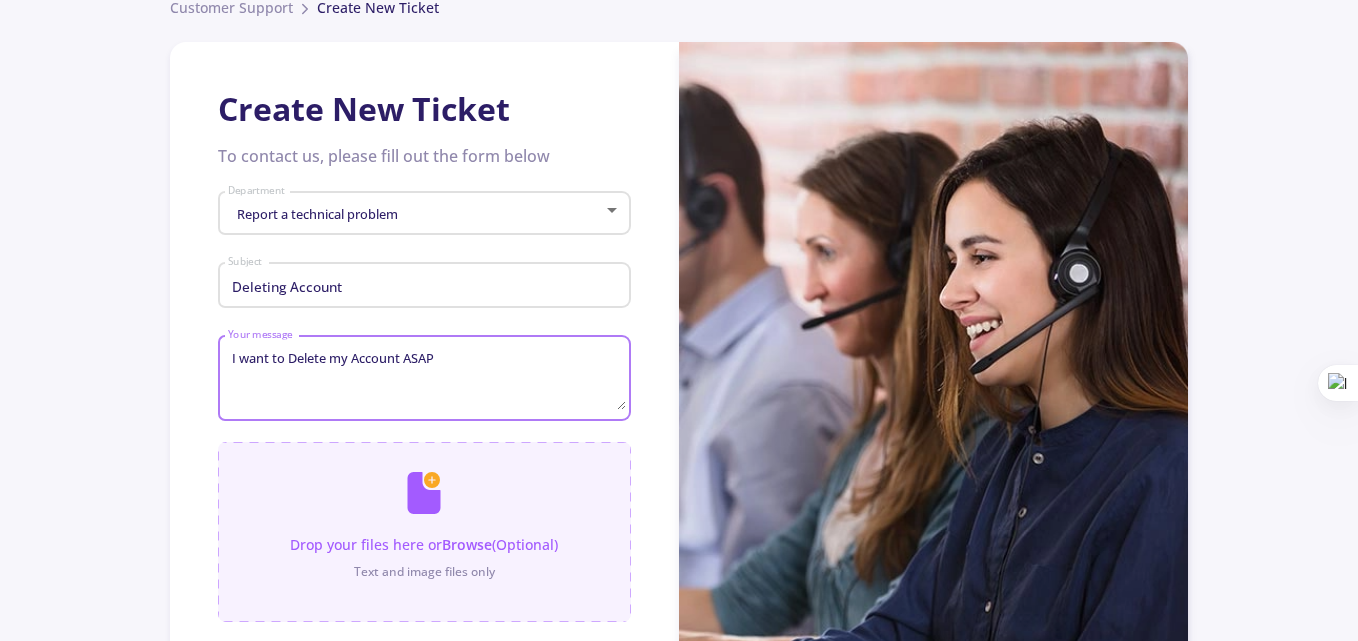 scroll, scrollTop: 200, scrollLeft: 0, axis: vertical 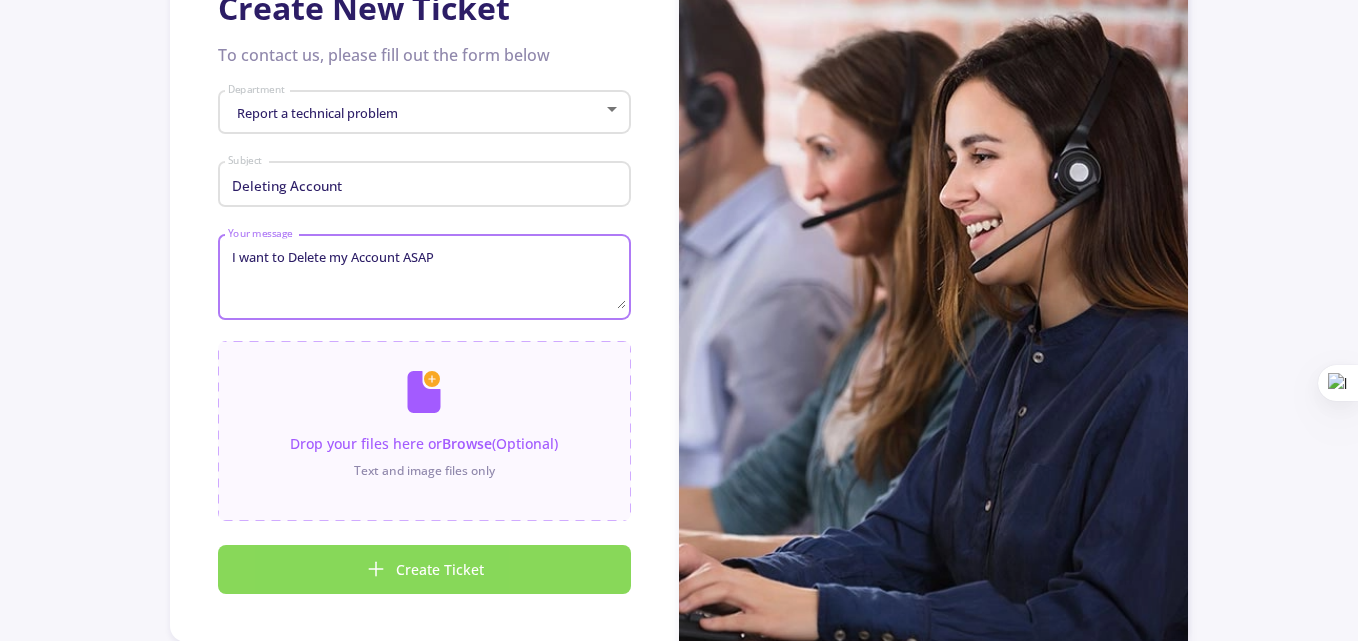 type on "I want to Delete my Account ASAP" 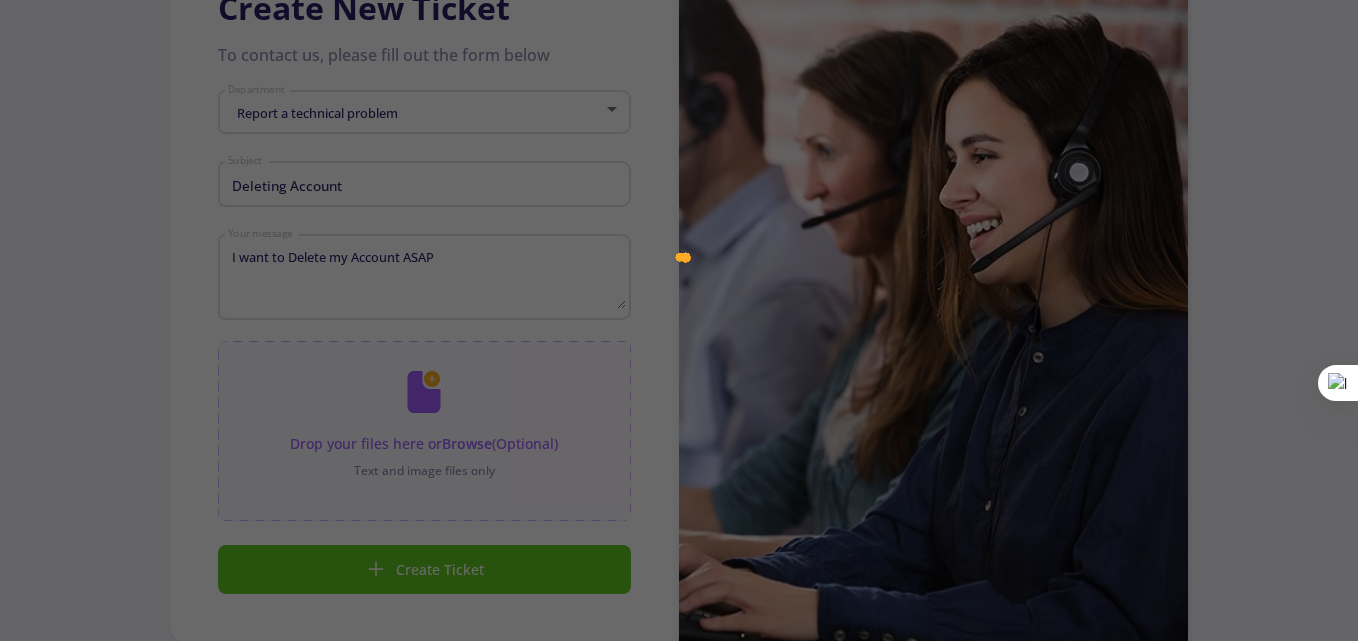 type 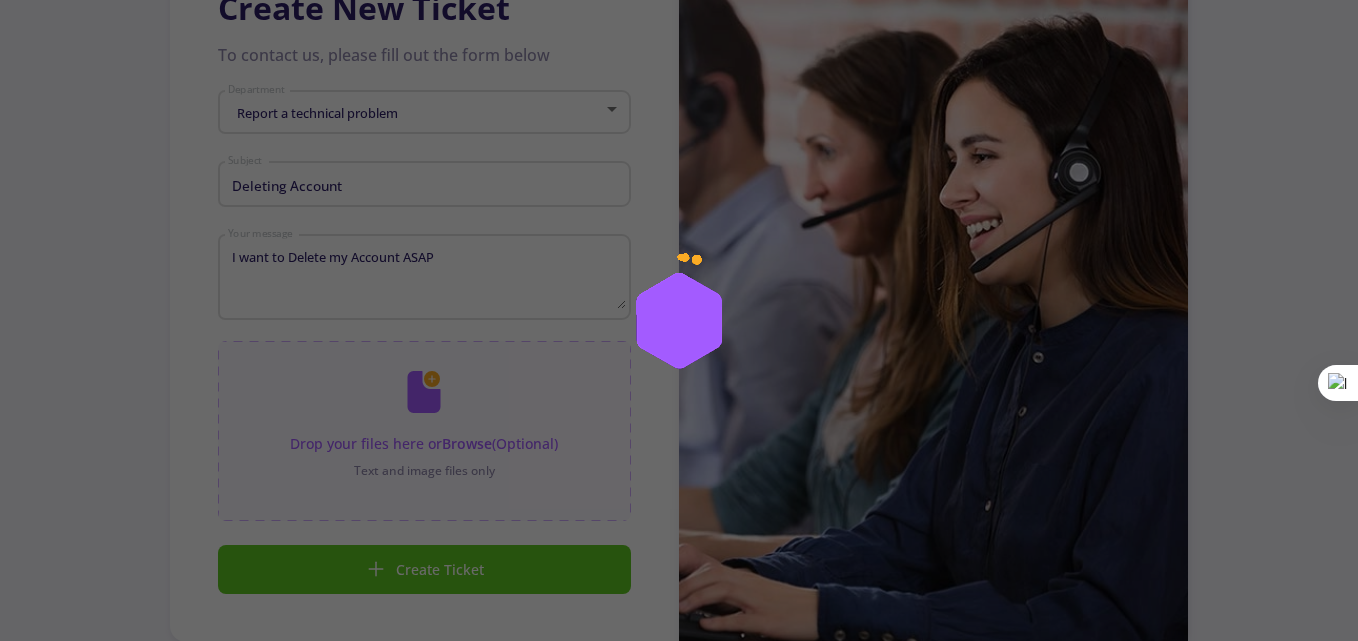 type 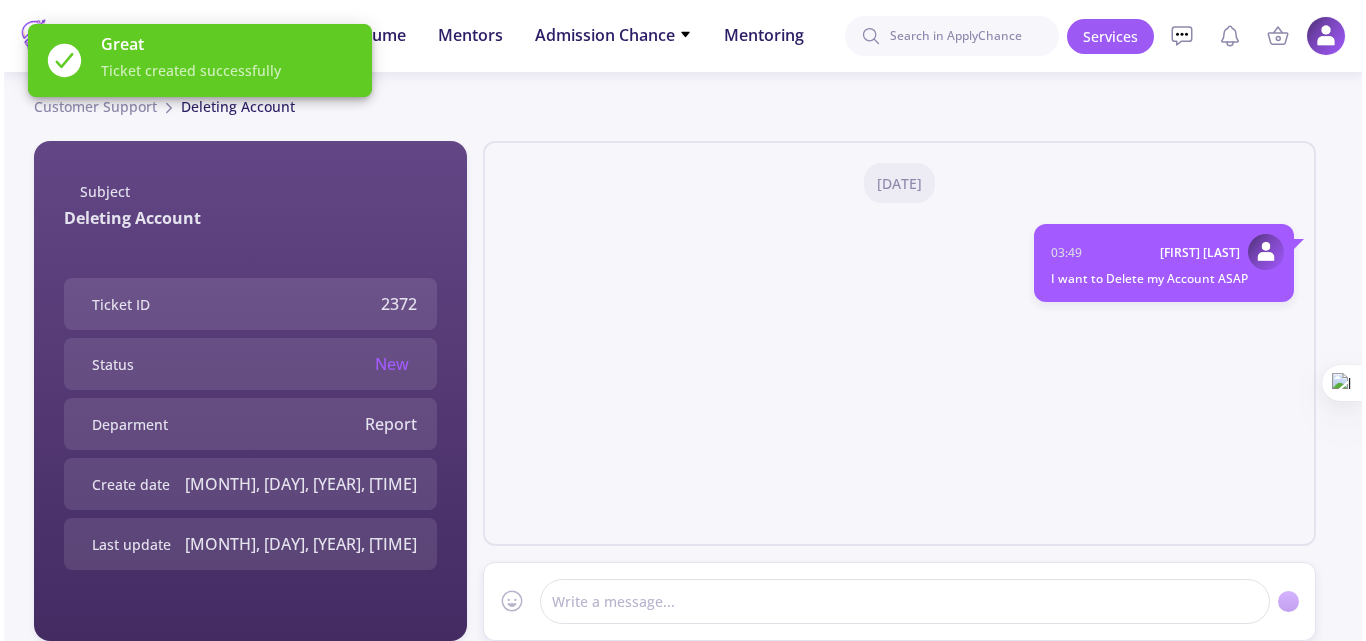 scroll, scrollTop: 0, scrollLeft: 0, axis: both 